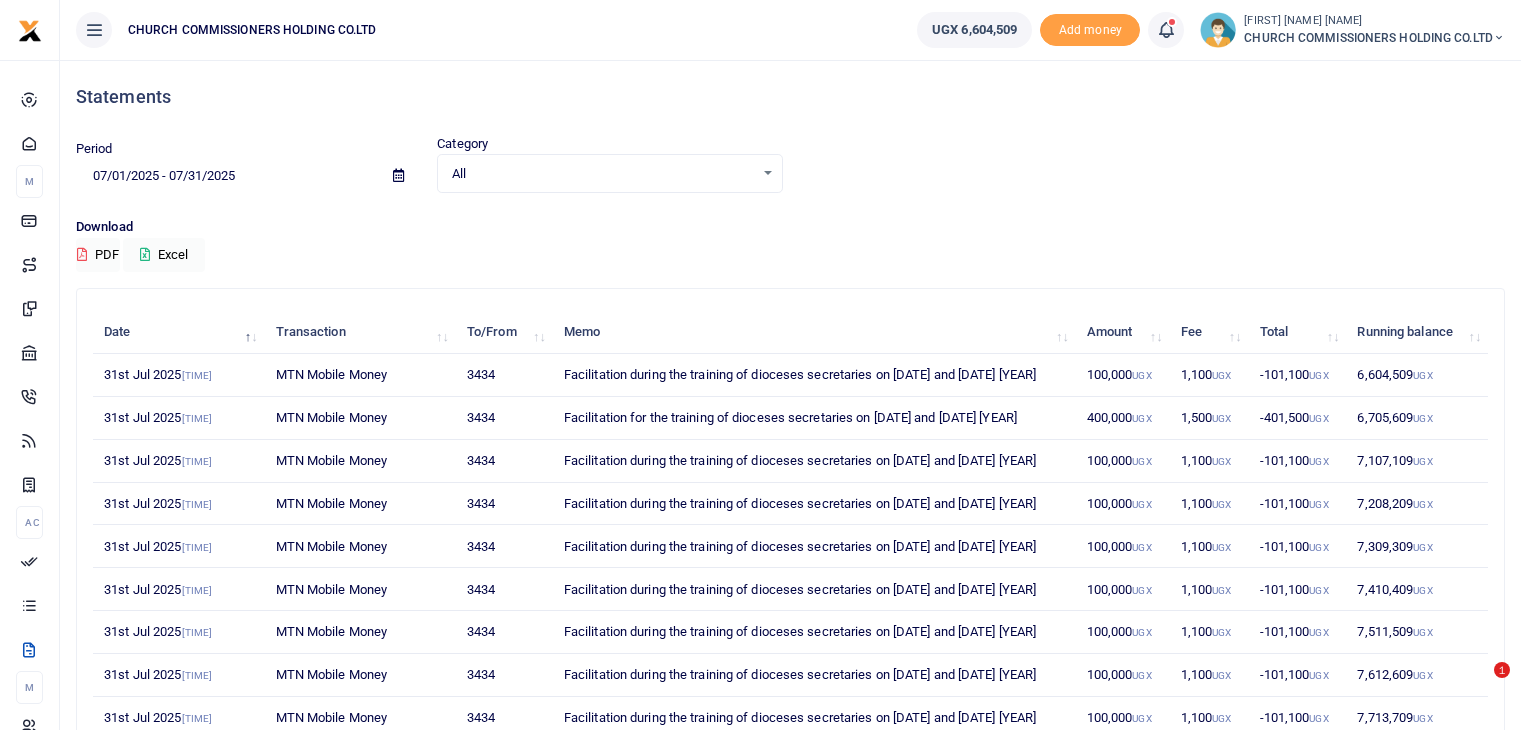 scroll, scrollTop: 0, scrollLeft: 0, axis: both 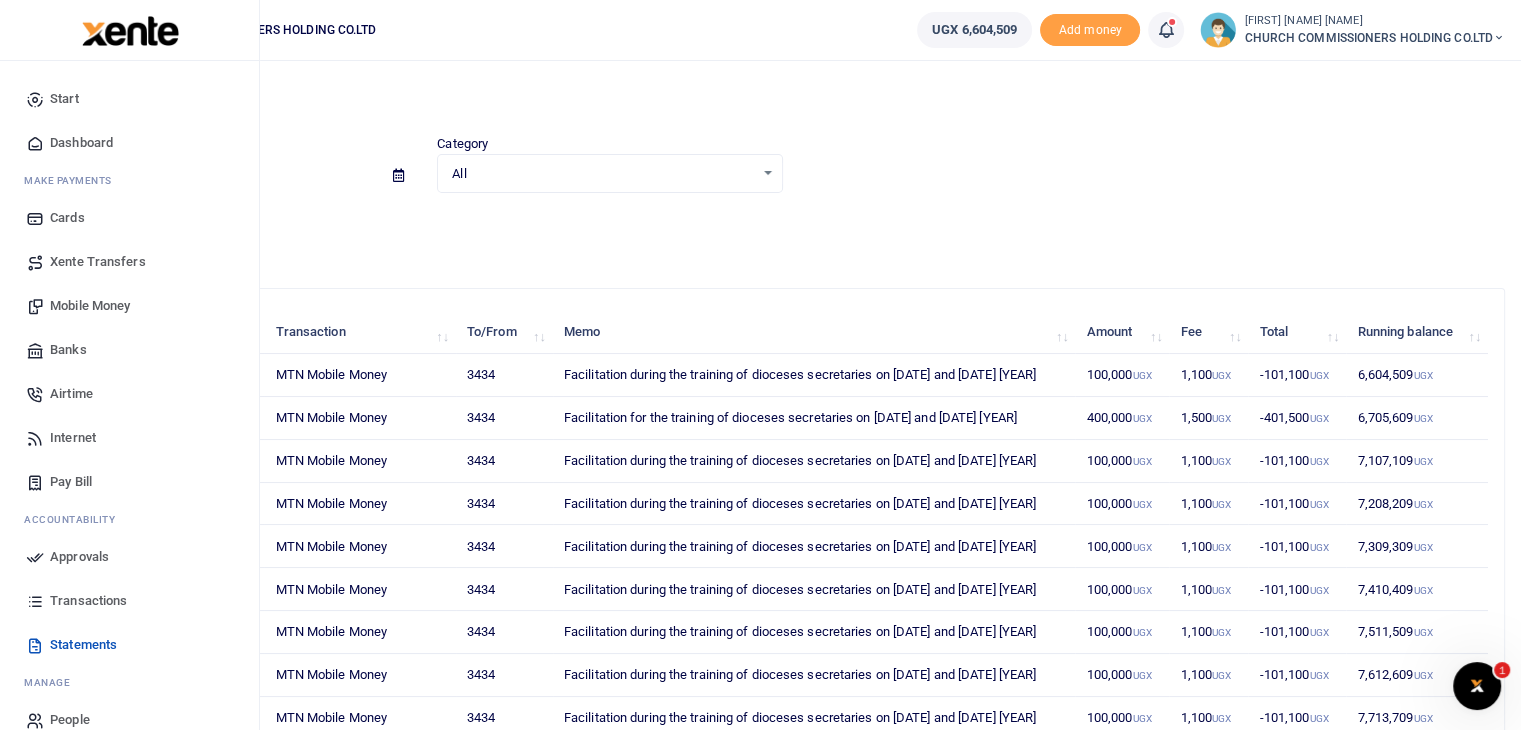 click on "Transactions" at bounding box center [88, 601] 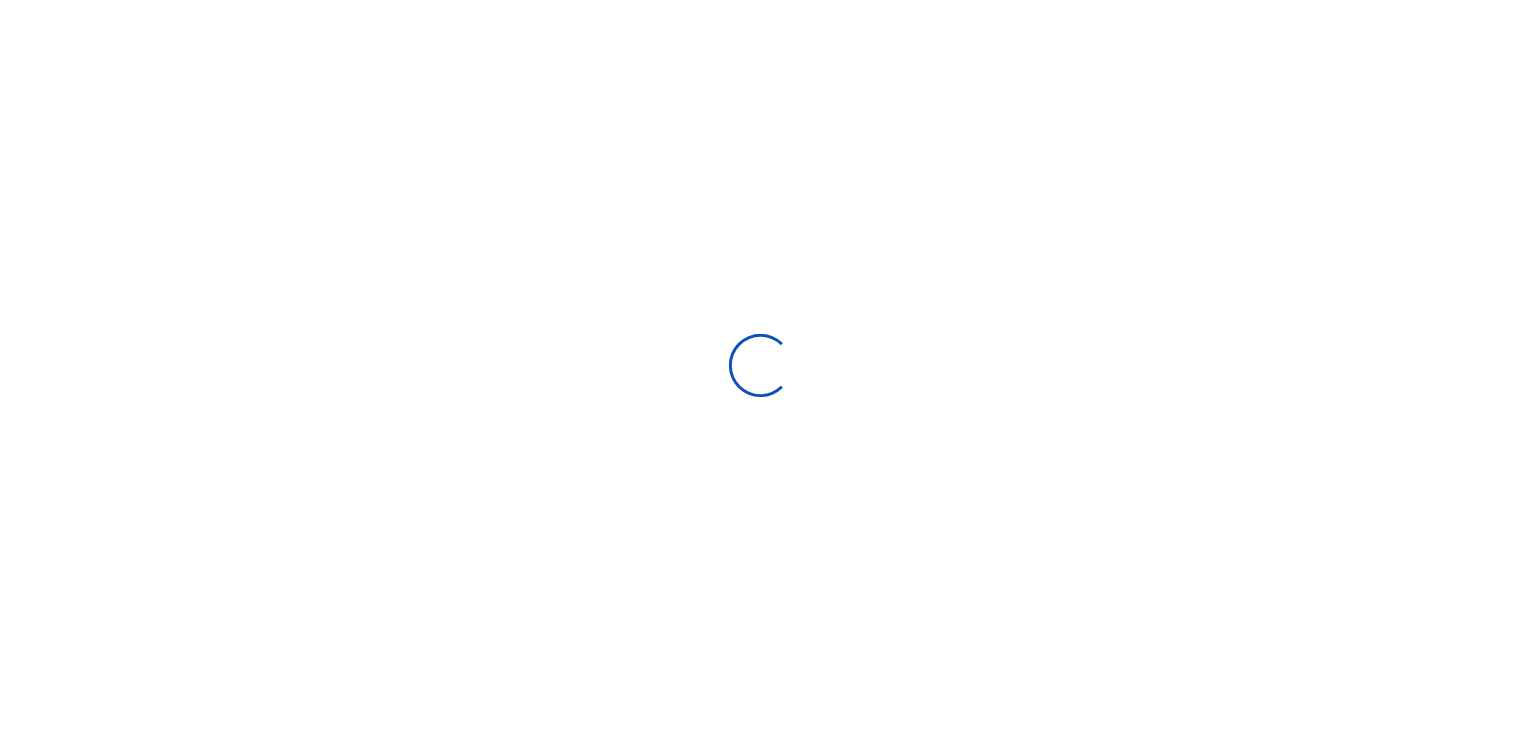 scroll, scrollTop: 0, scrollLeft: 0, axis: both 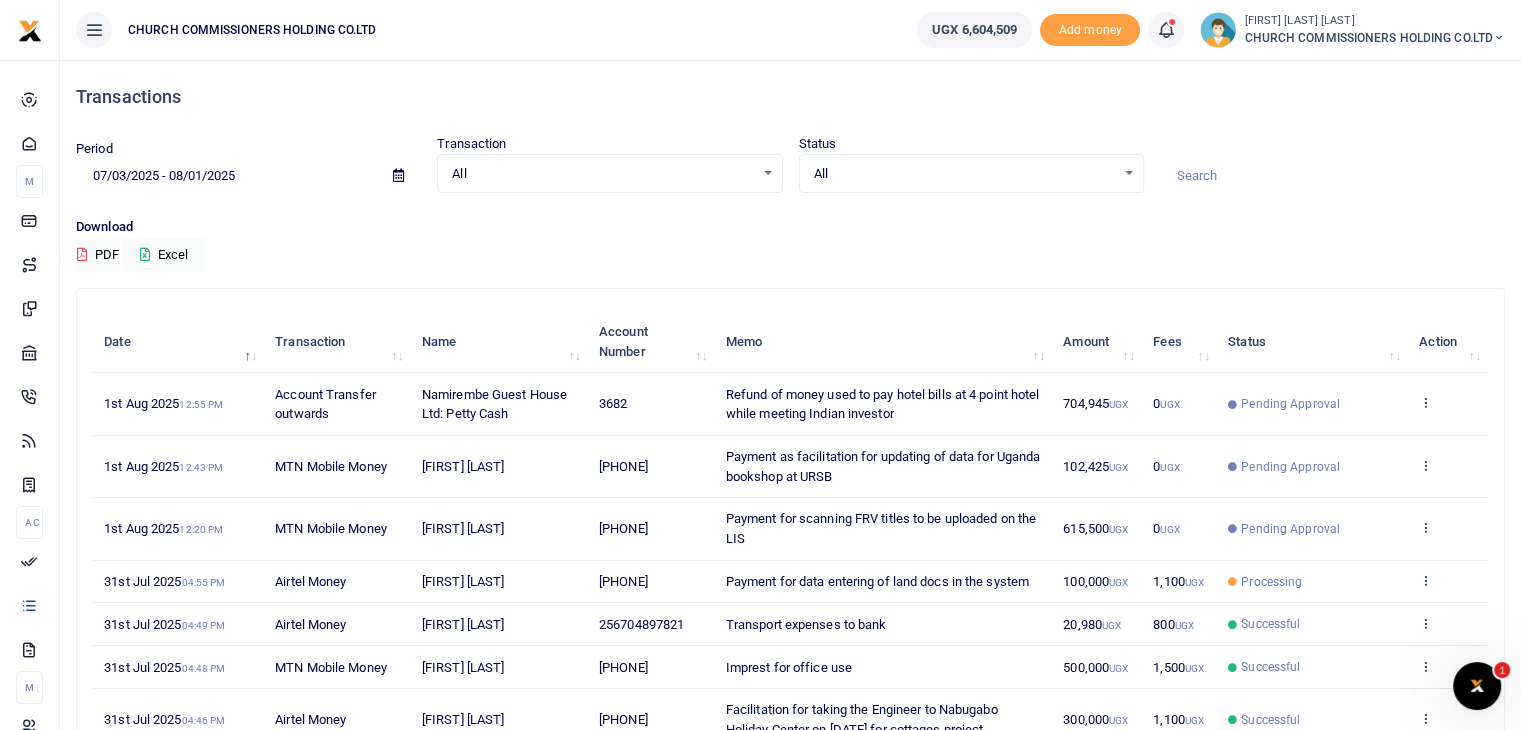 click at bounding box center [1425, 580] 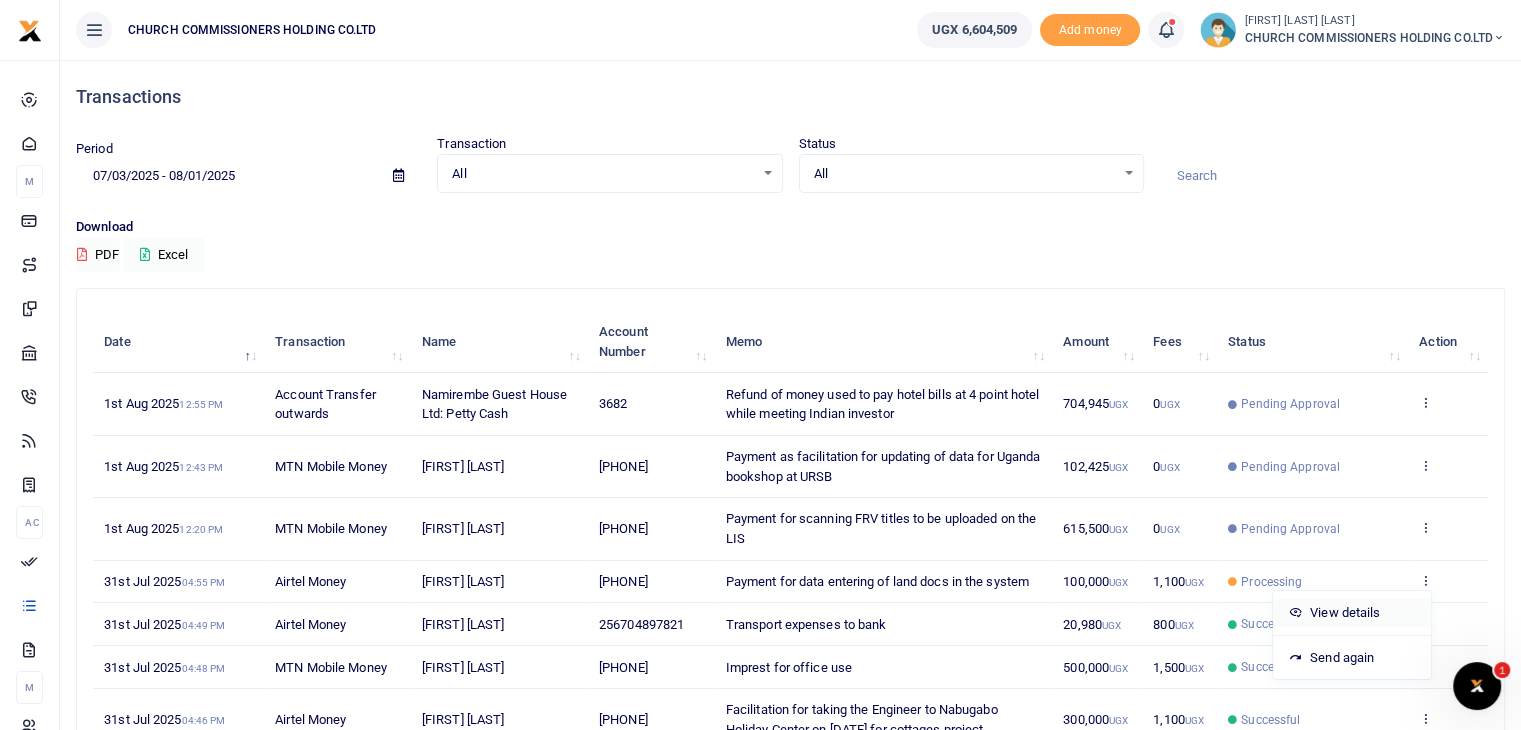 click on "View details" at bounding box center (1352, 613) 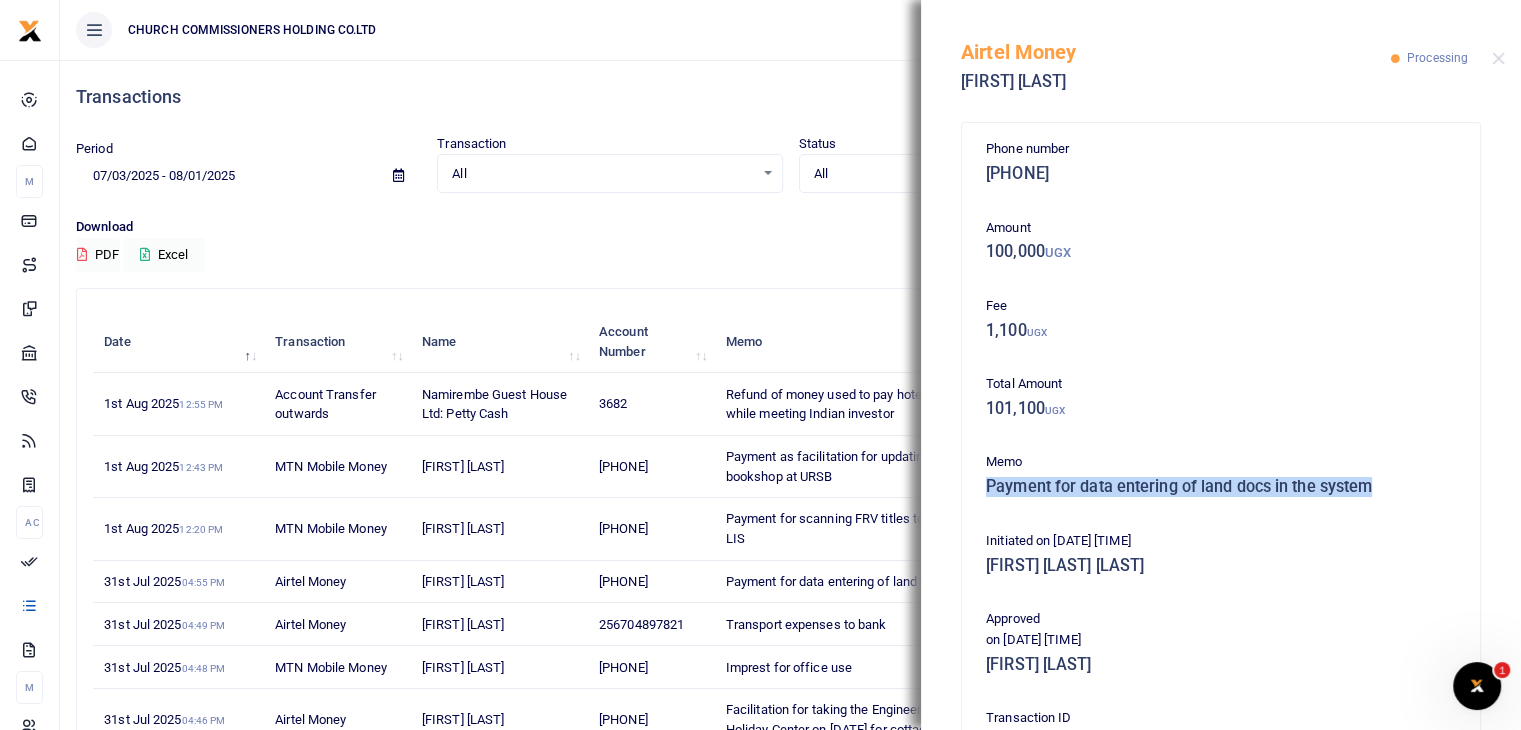 drag, startPoint x: 988, startPoint y: 487, endPoint x: 1474, endPoint y: 485, distance: 486.00412 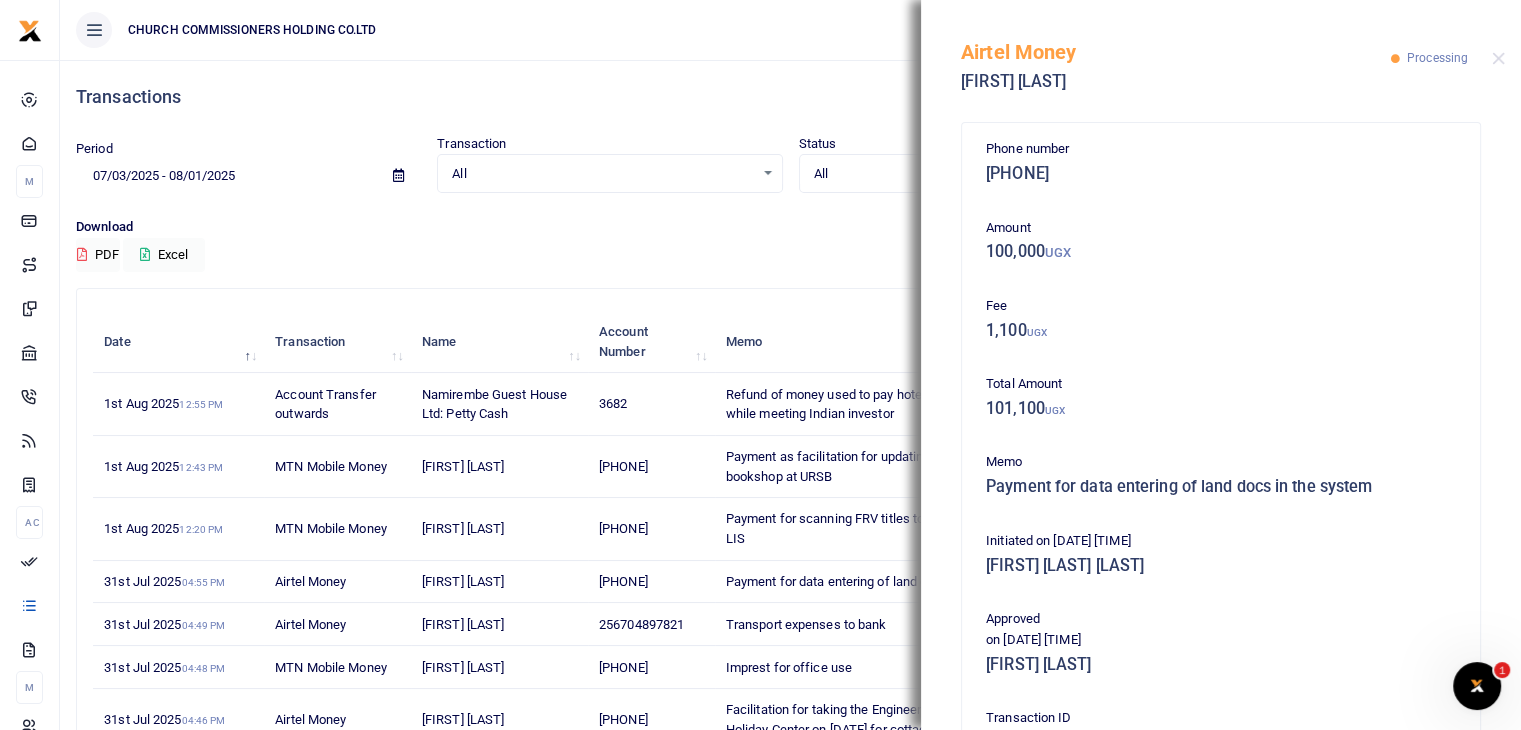 click on "Total Amount
101,100 UGX" at bounding box center [1221, 401] 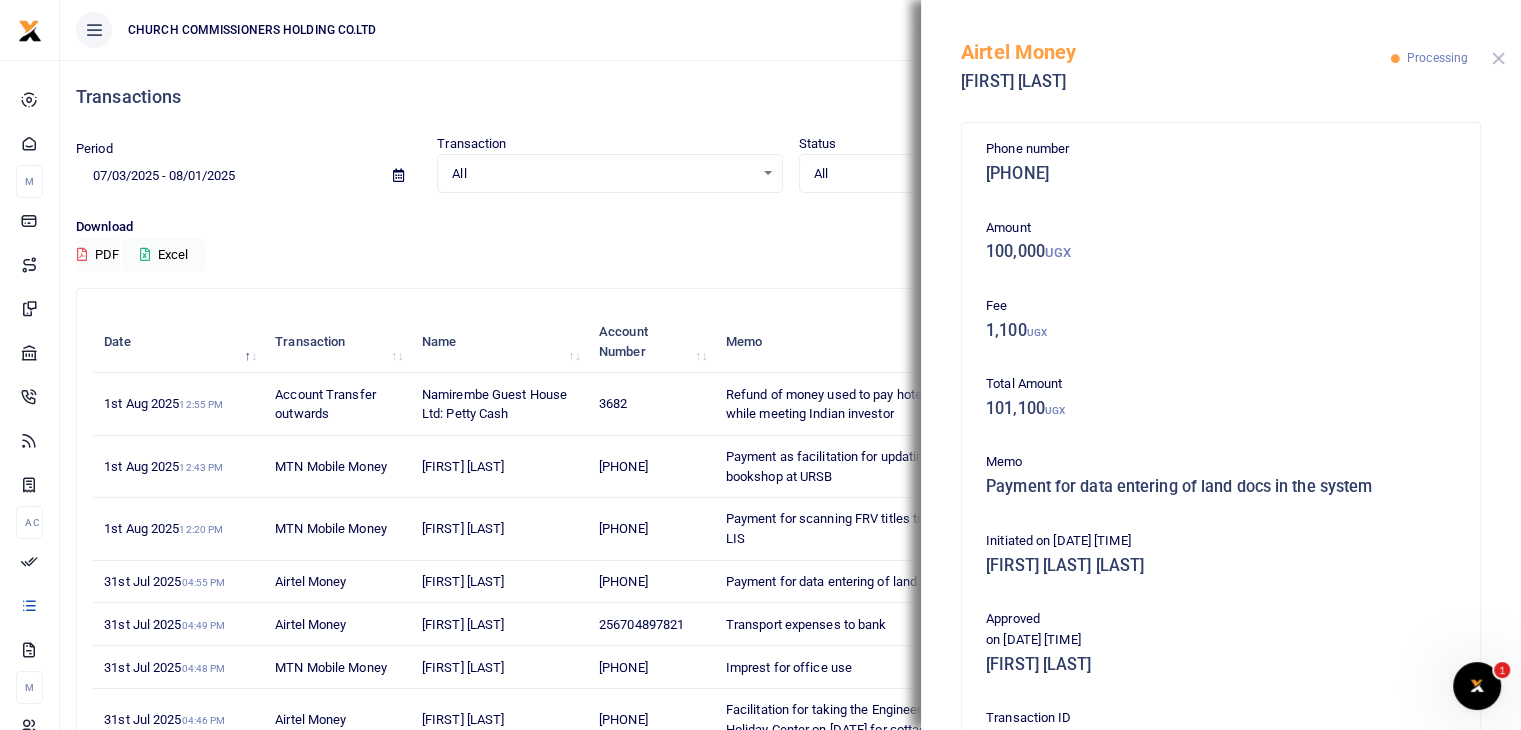 click at bounding box center (1498, 58) 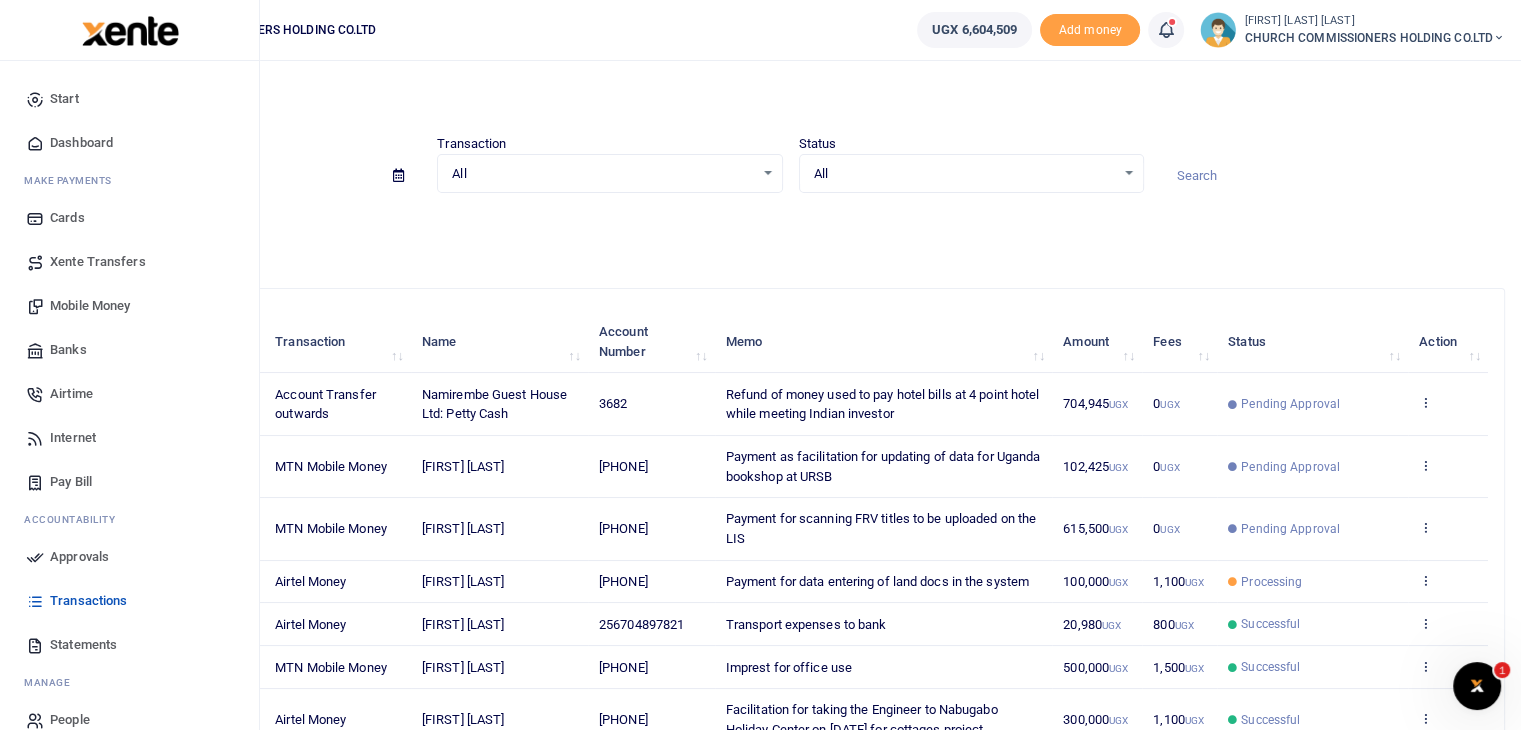 click on "Mobile Money" at bounding box center [90, 306] 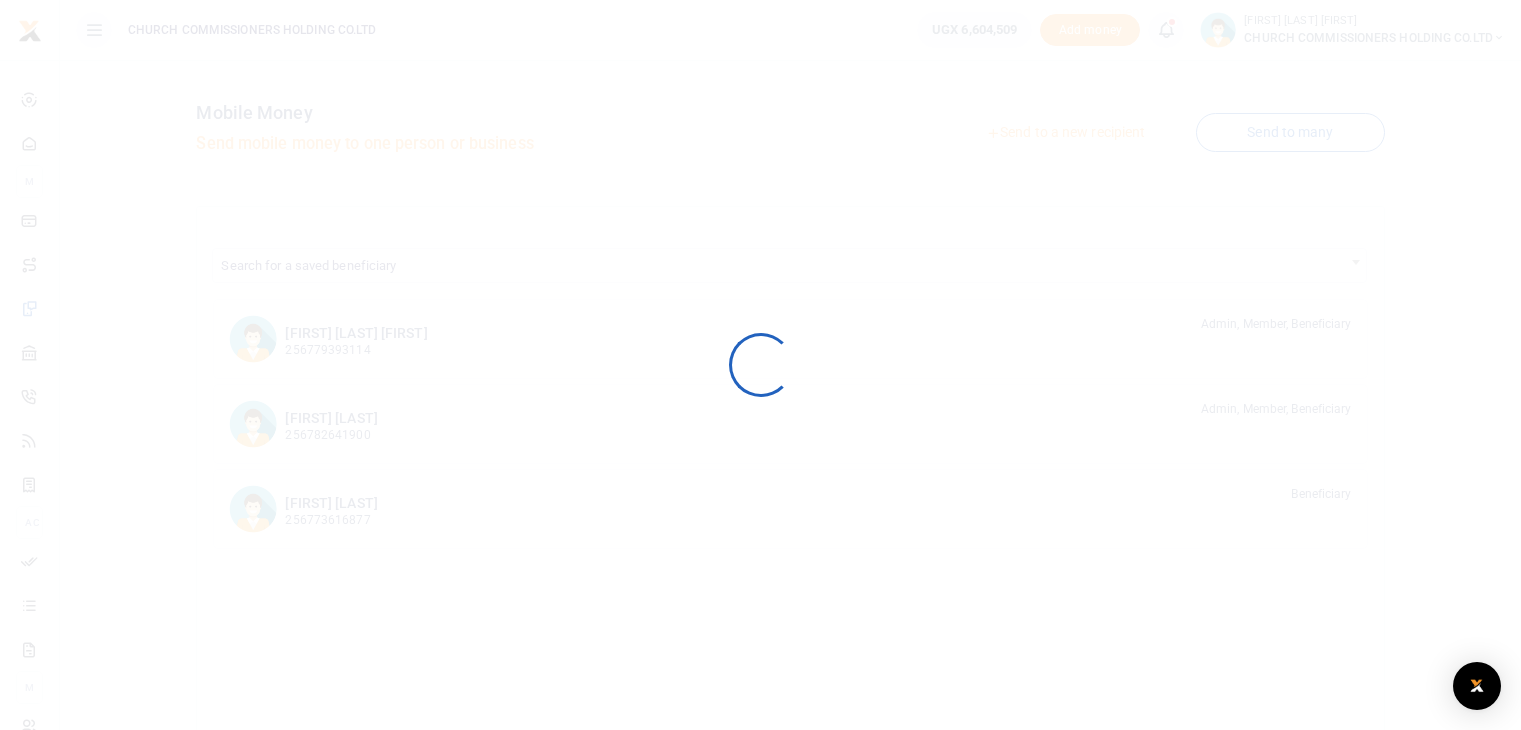 scroll, scrollTop: 0, scrollLeft: 0, axis: both 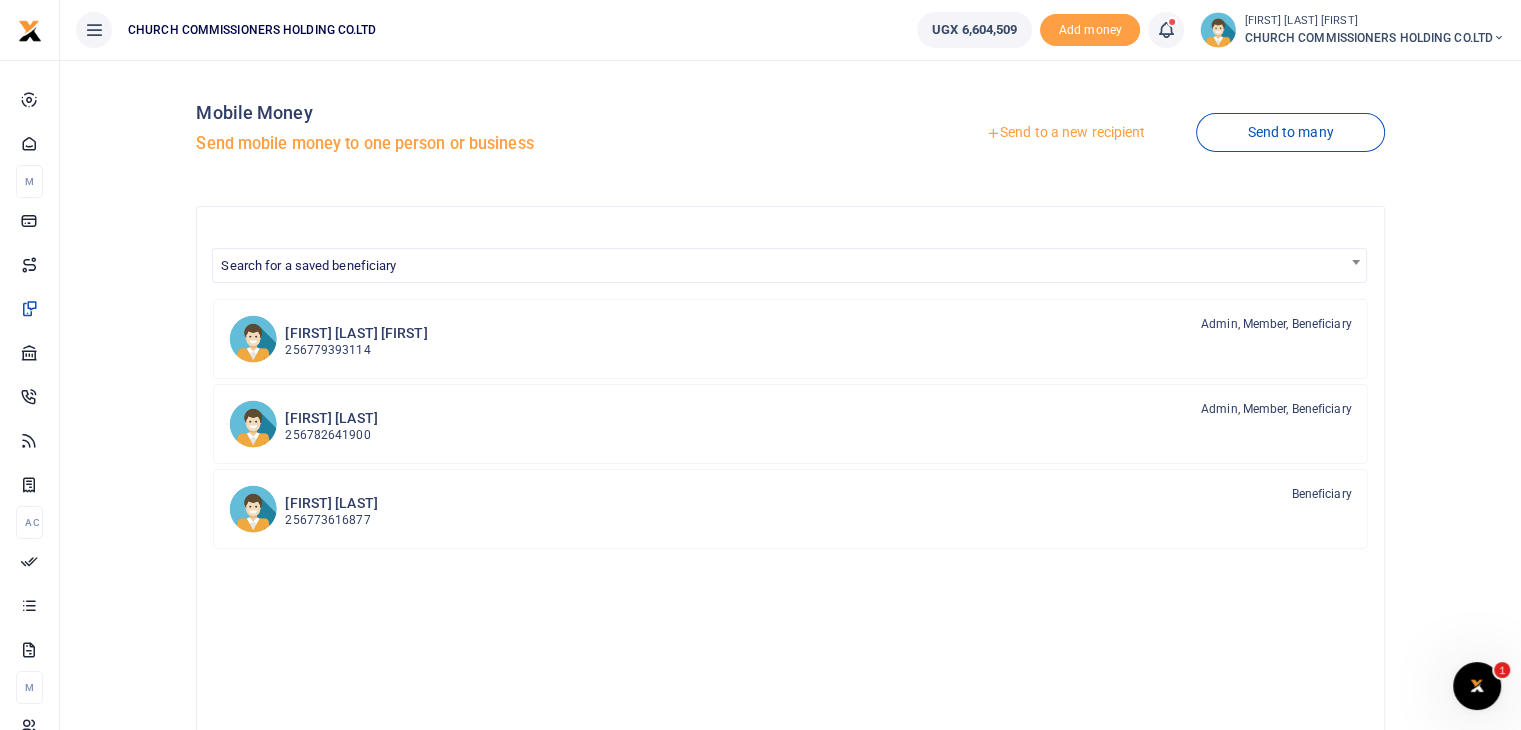 click on "Send to a new recipient" at bounding box center [1065, 133] 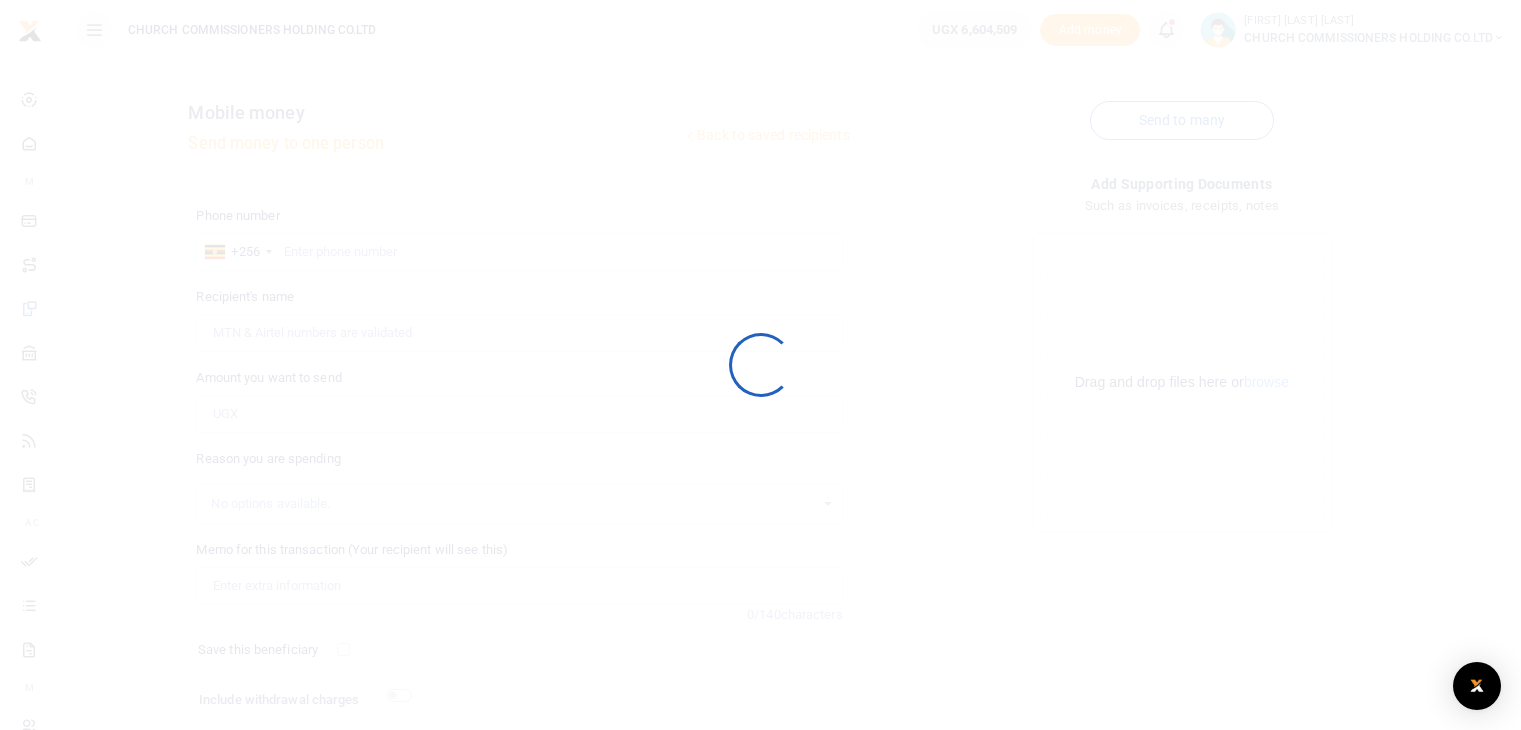 scroll, scrollTop: 0, scrollLeft: 0, axis: both 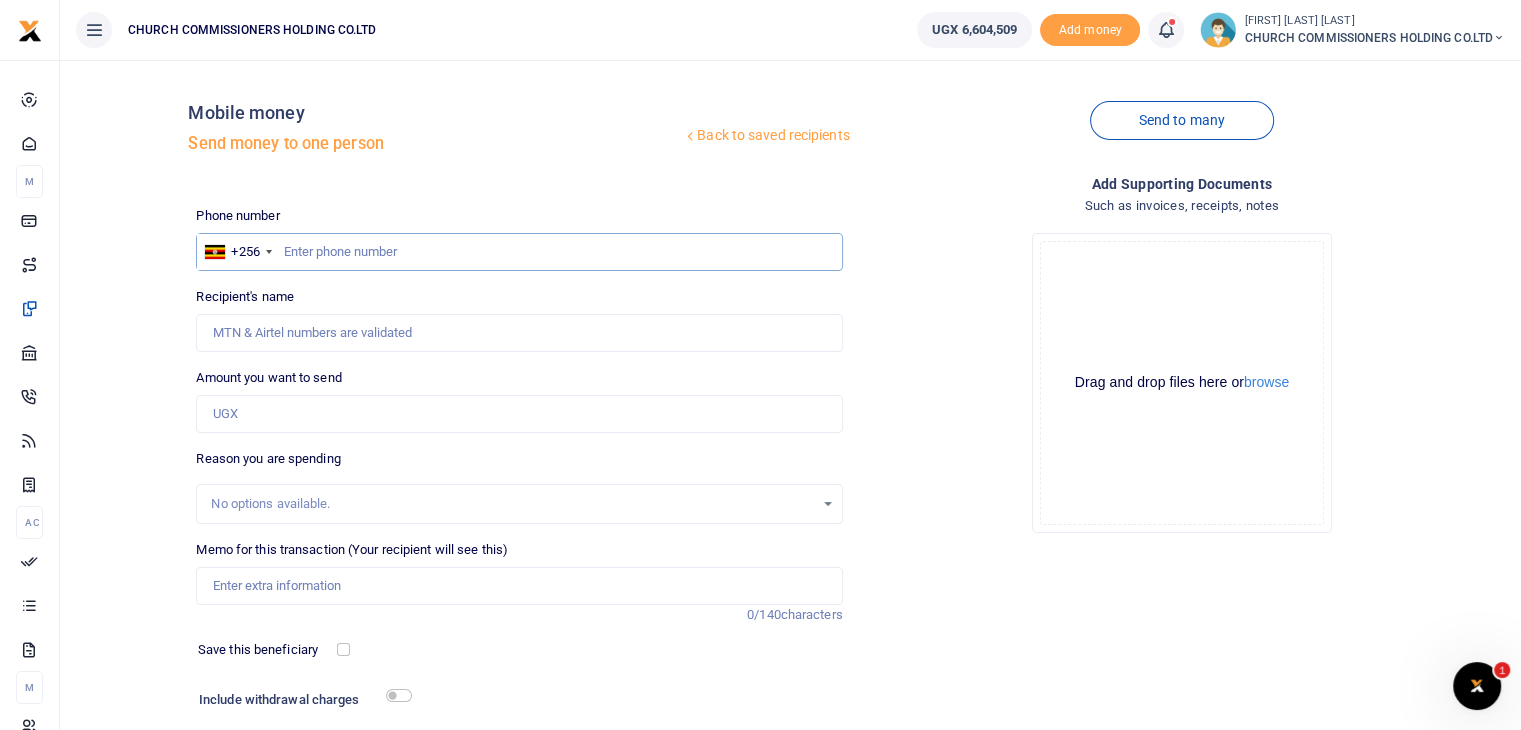 click at bounding box center (519, 252) 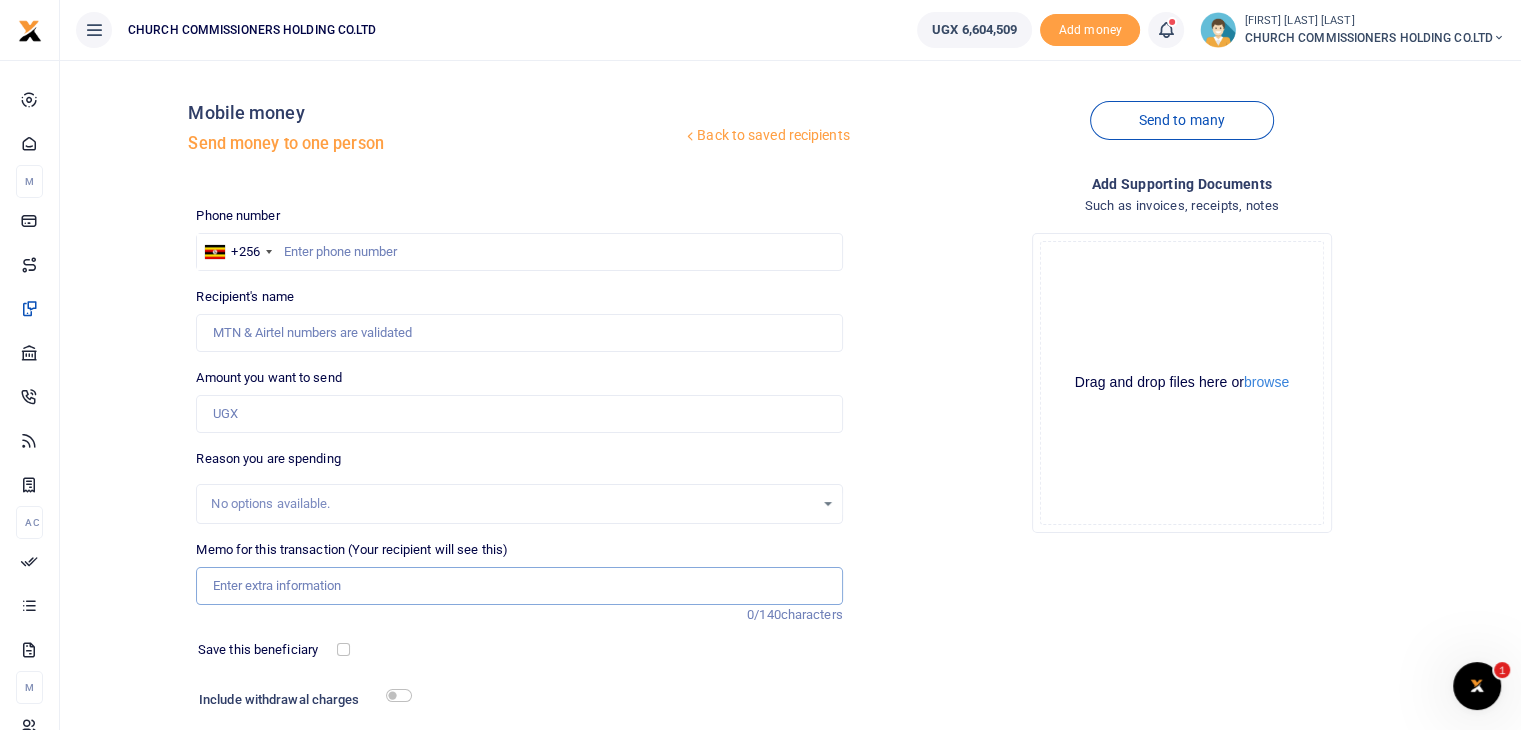 click on "Memo for this transaction (Your recipient will see this)" at bounding box center (519, 586) 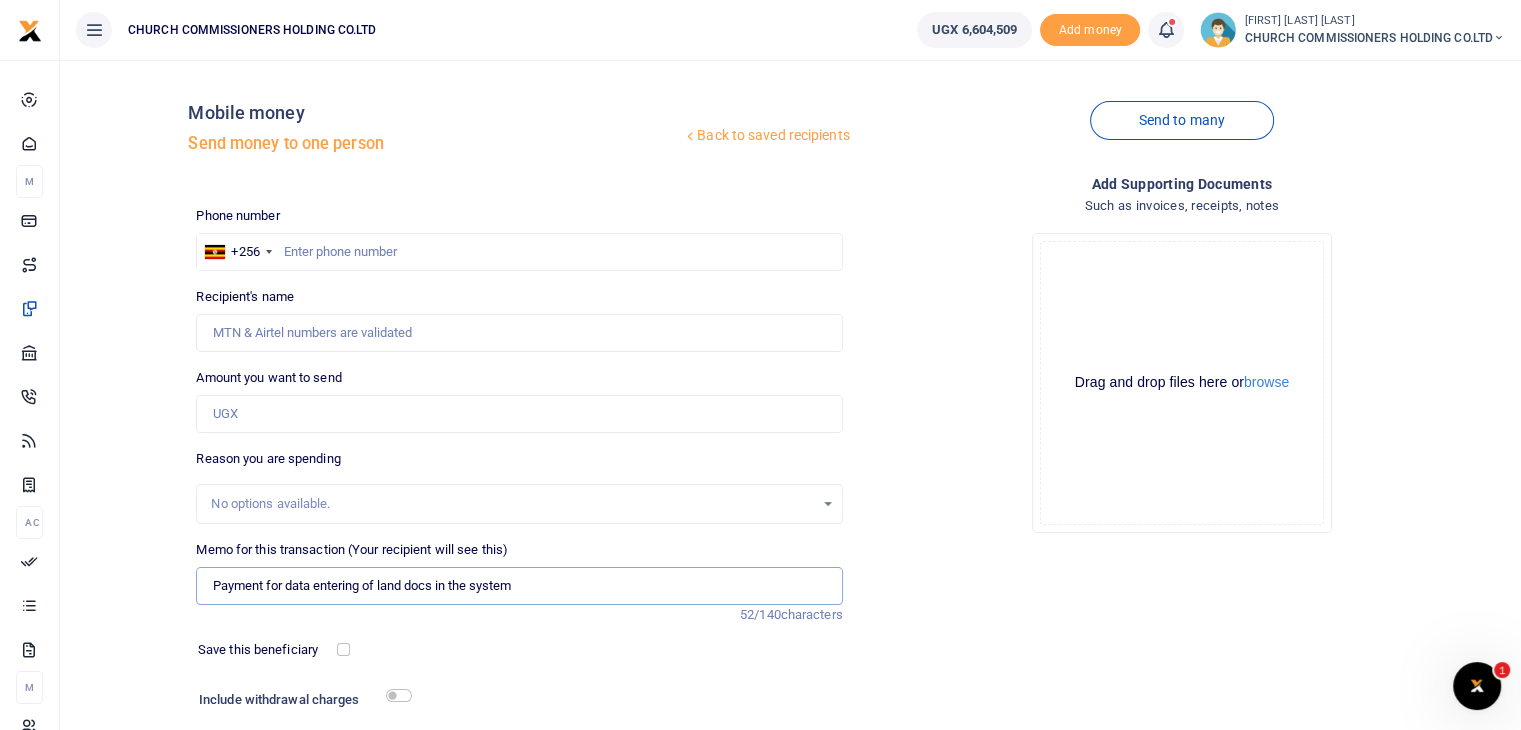 type on "Payment for data entering of land docs in the system" 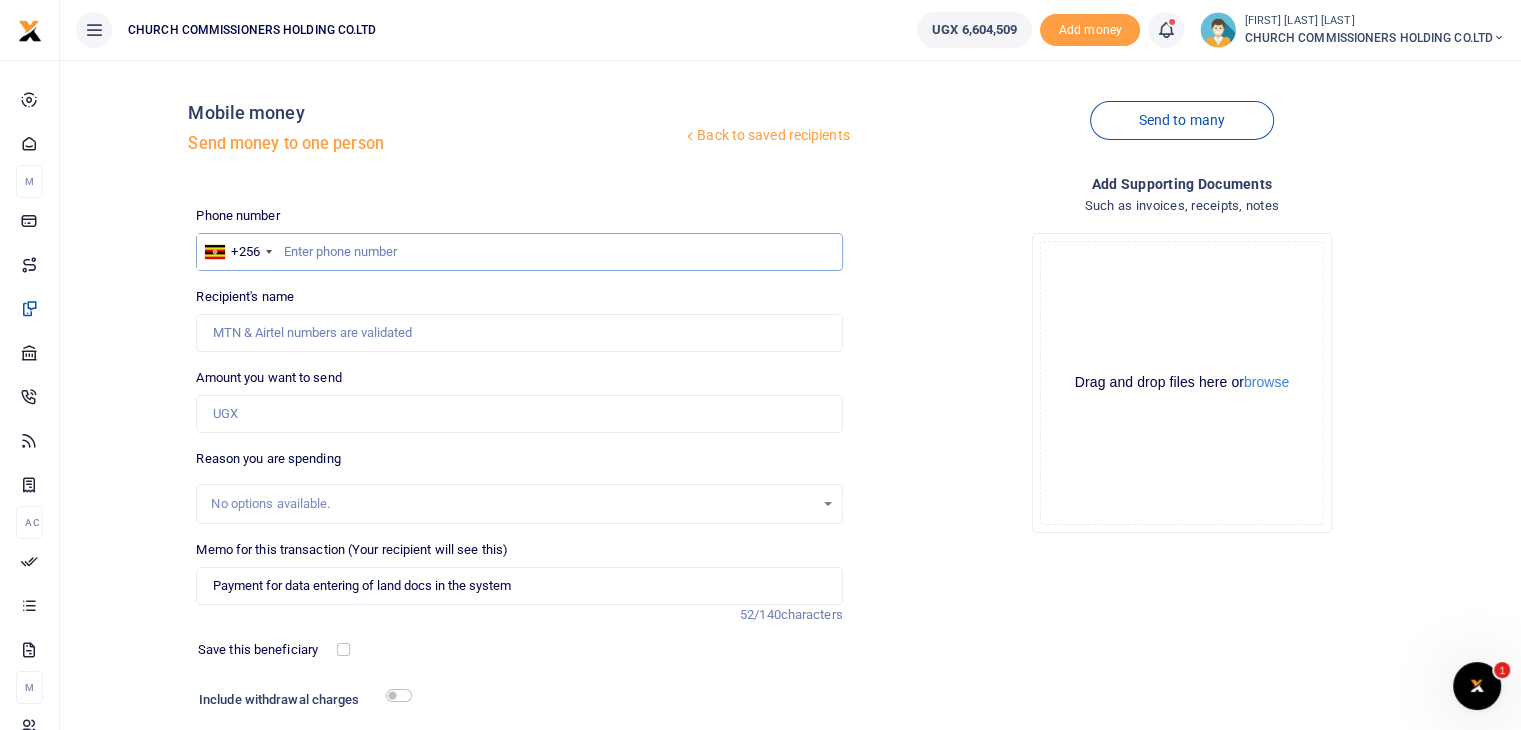 click at bounding box center [519, 252] 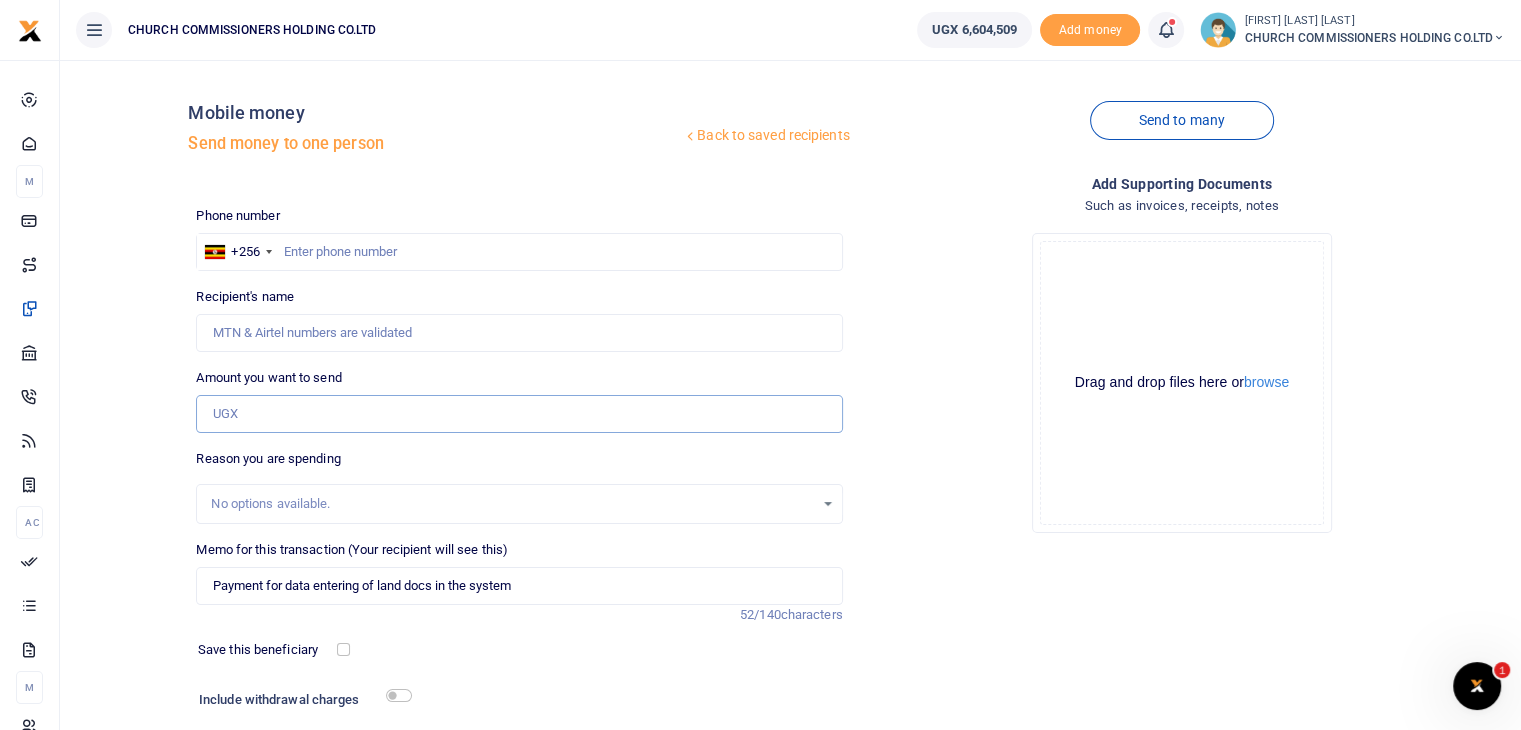 click on "Amount you want to send" at bounding box center (519, 414) 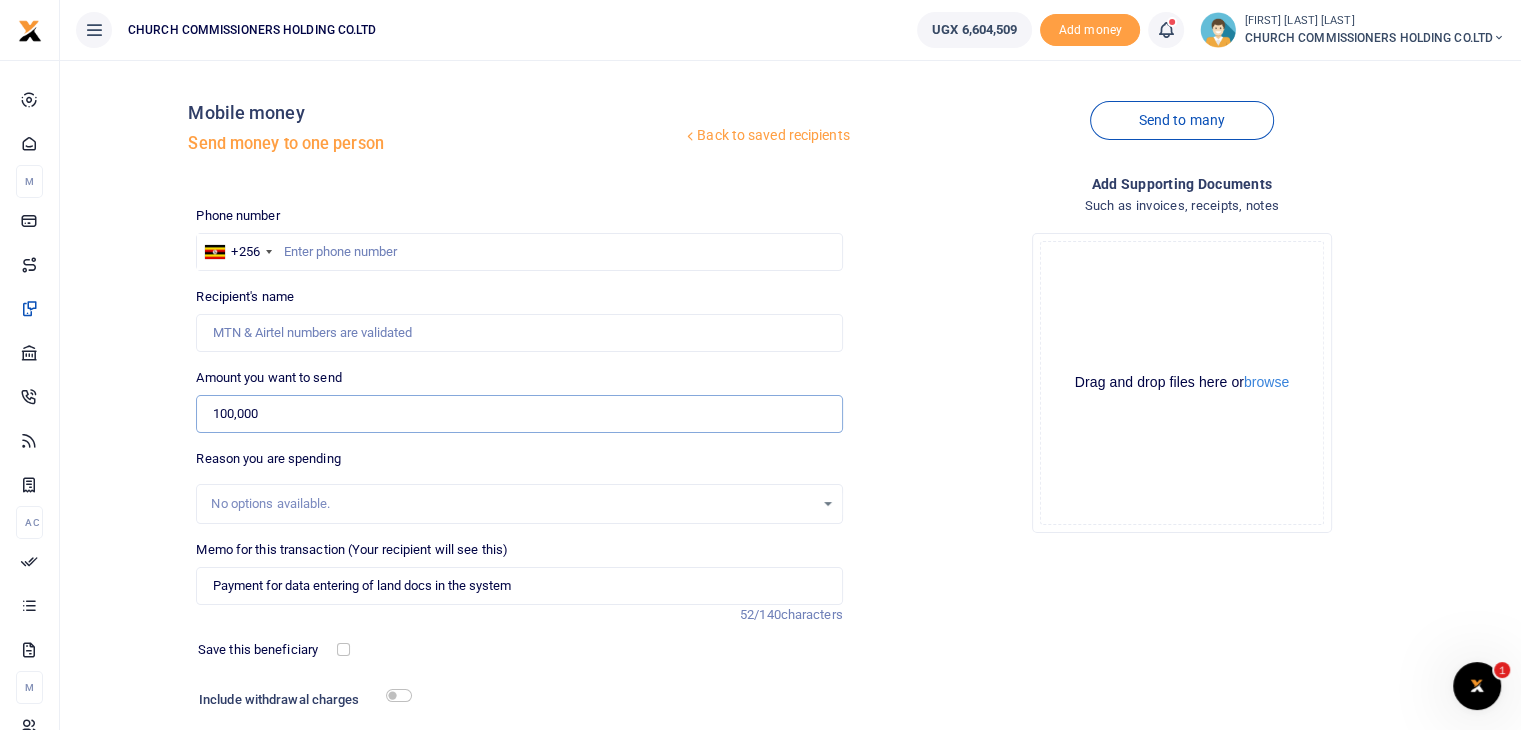 type on "100,000" 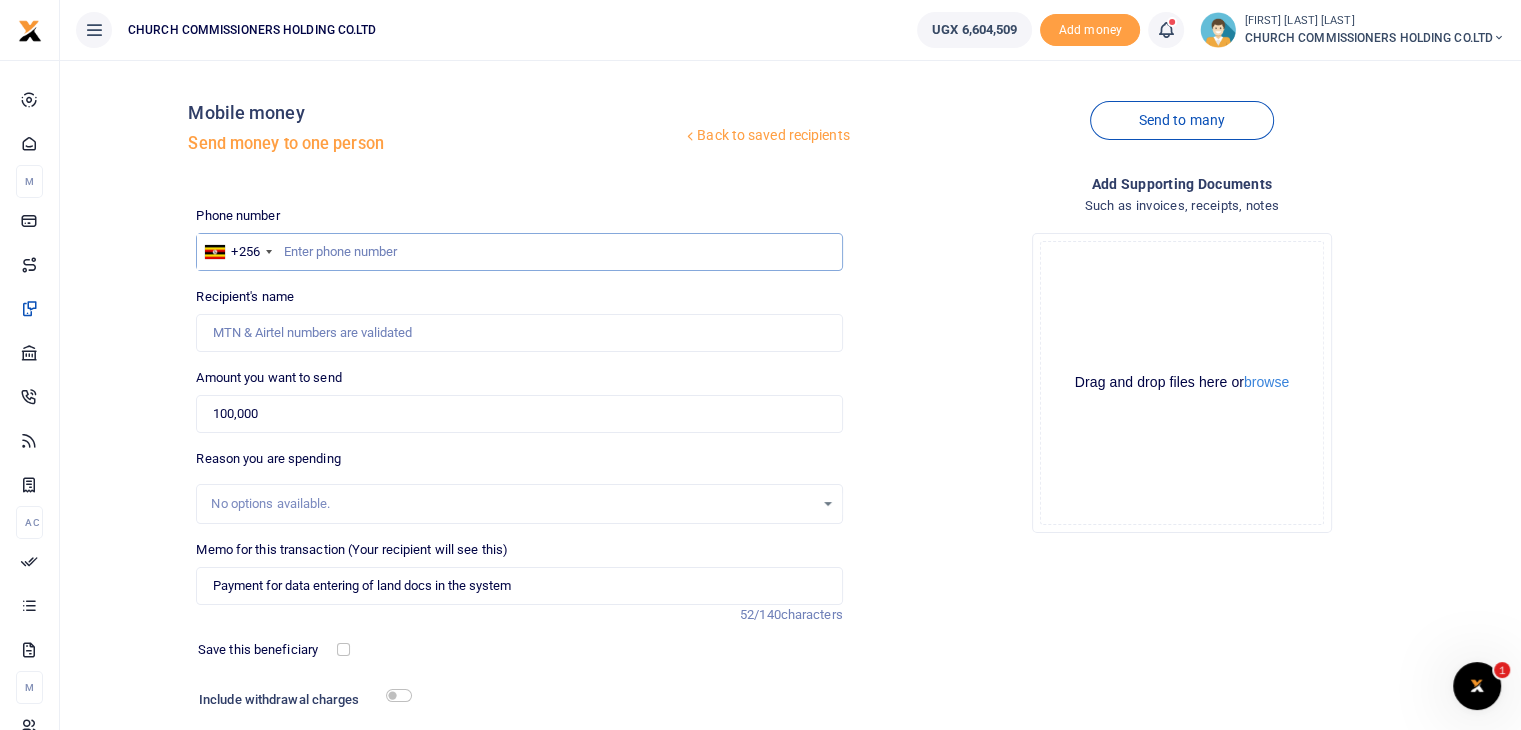 click at bounding box center [519, 252] 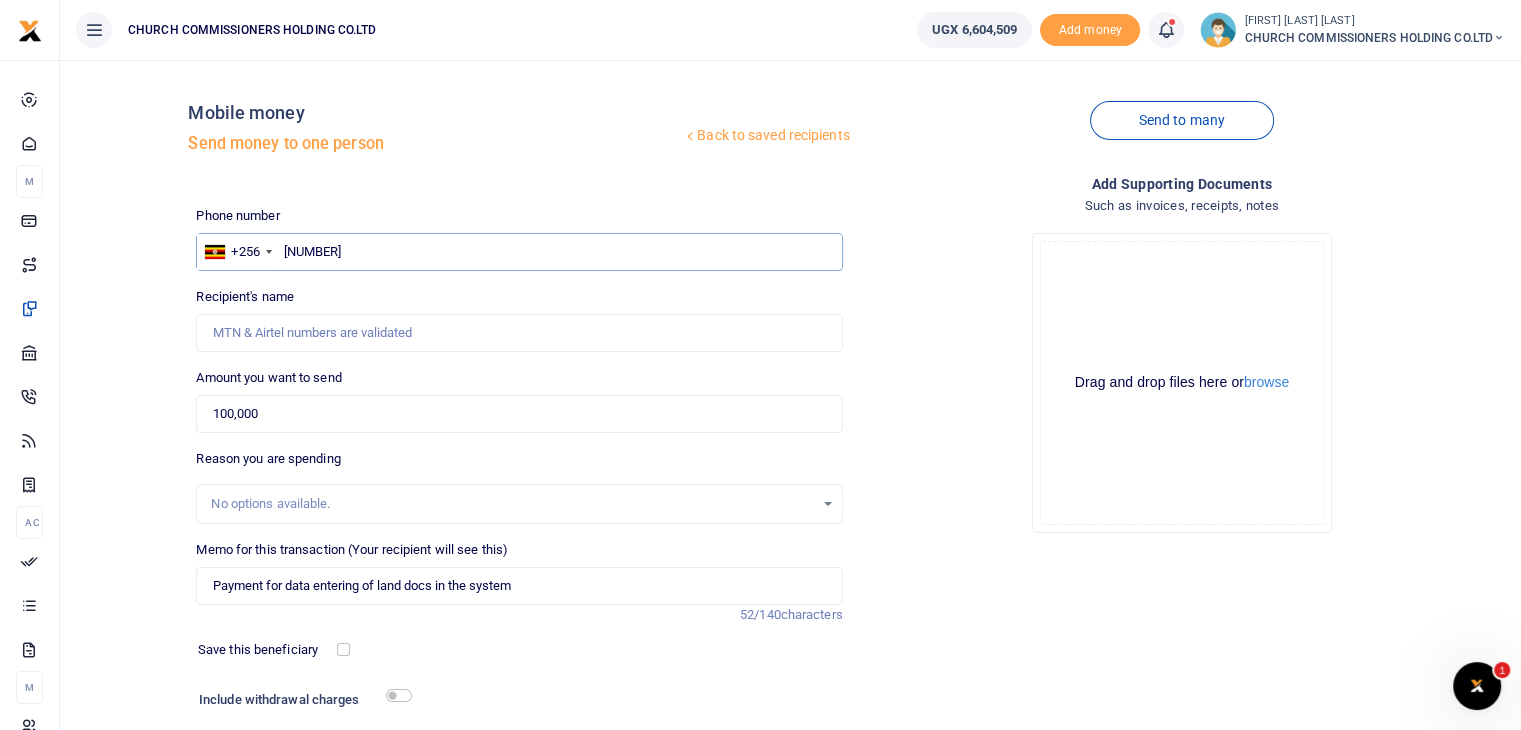 type on "783616868" 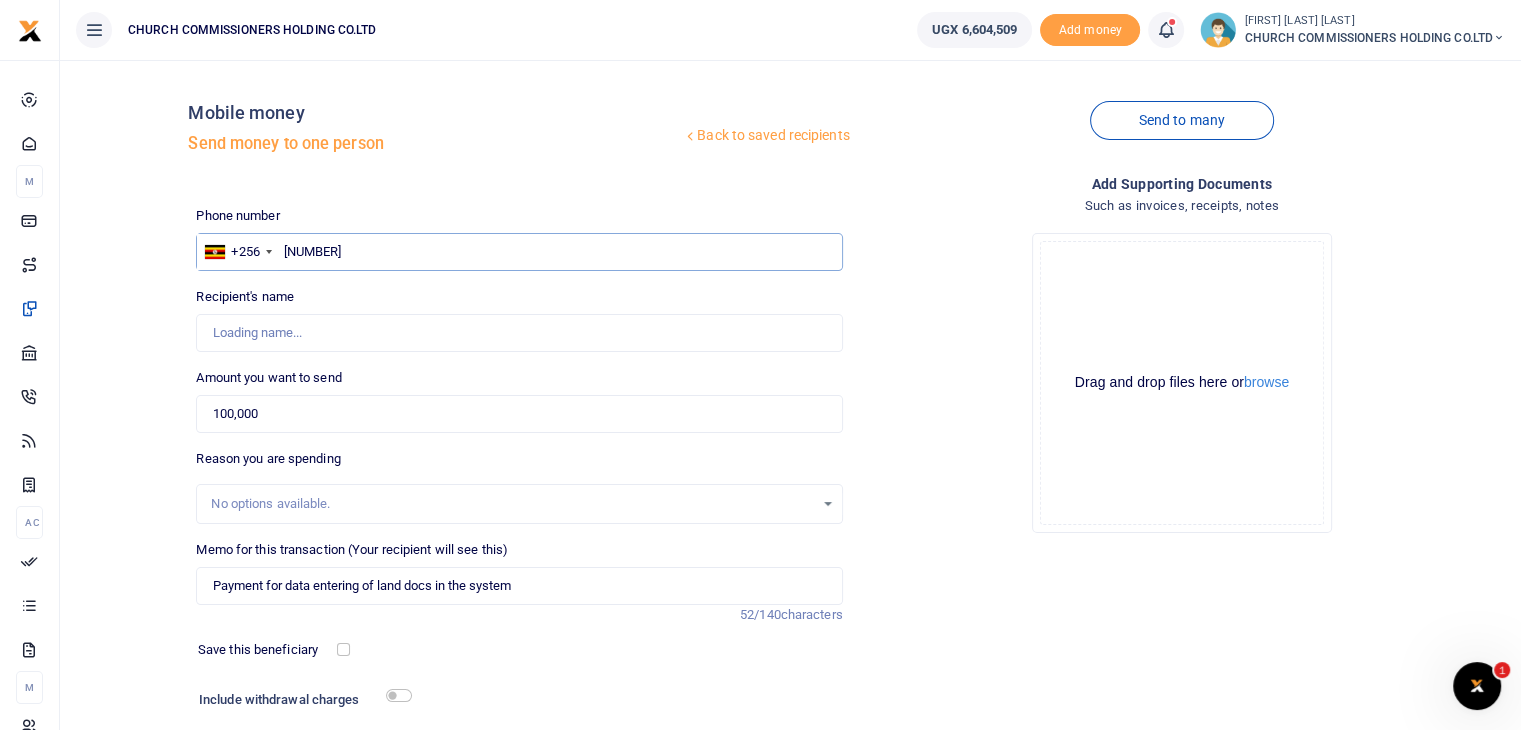 type on "Teenager Ahabwe" 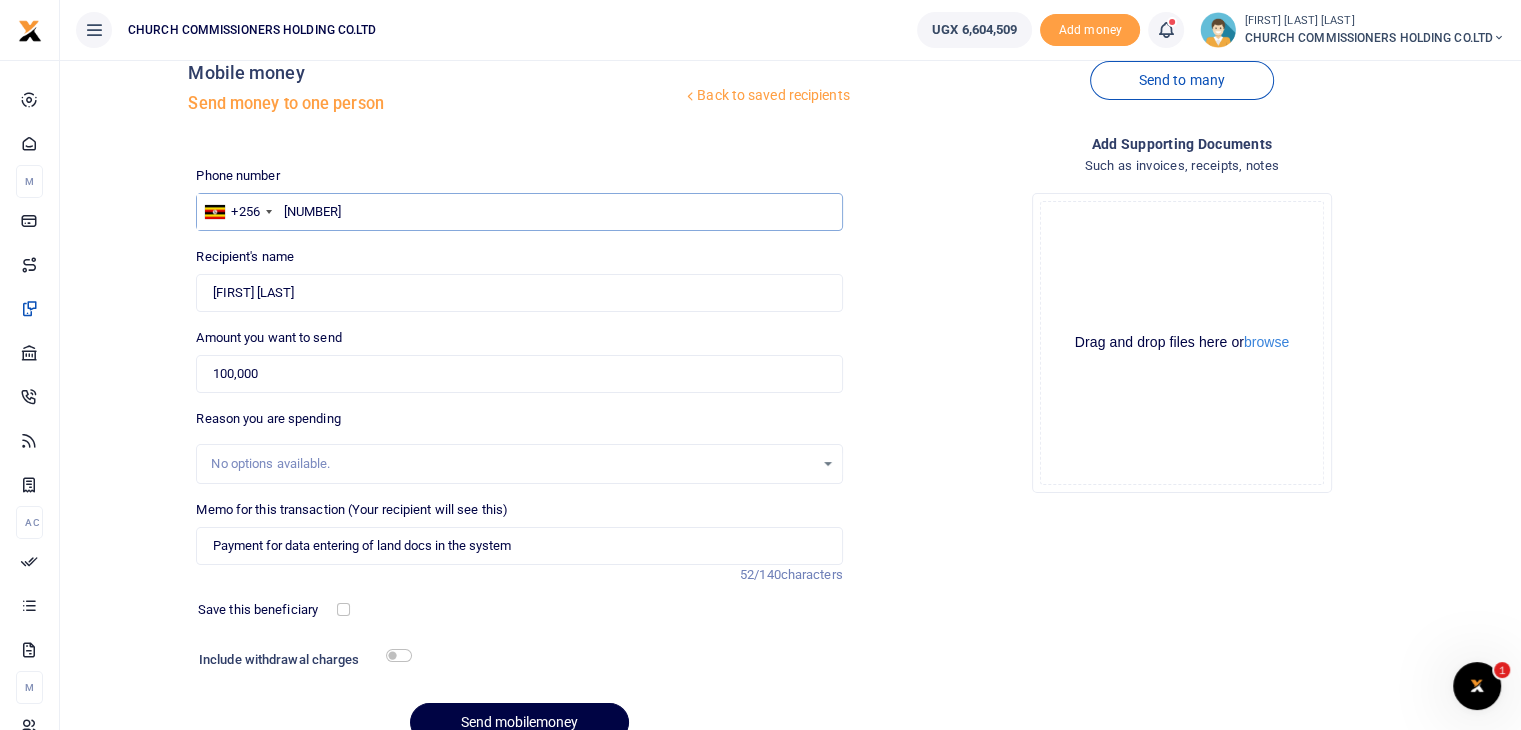 scroll, scrollTop: 80, scrollLeft: 0, axis: vertical 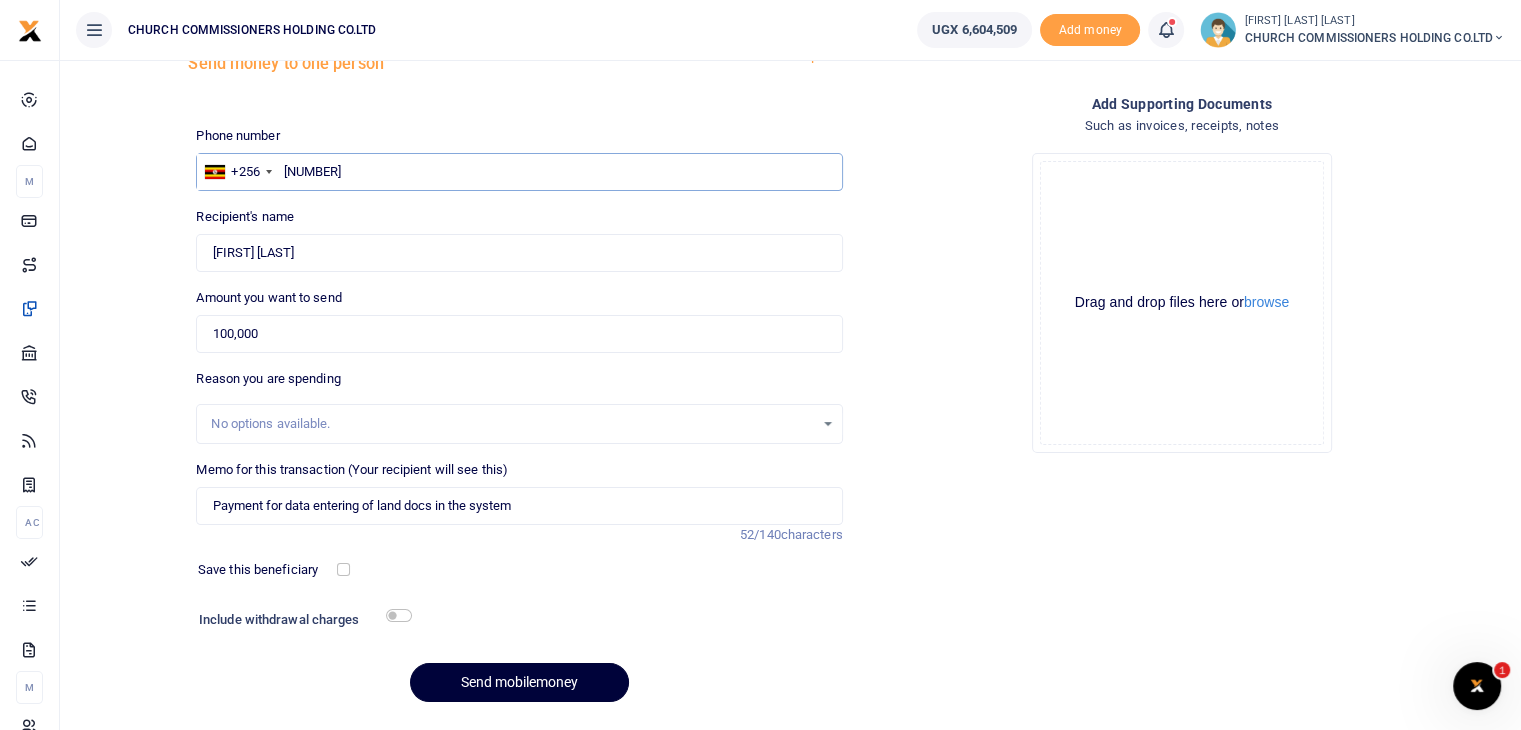 type on "783616868" 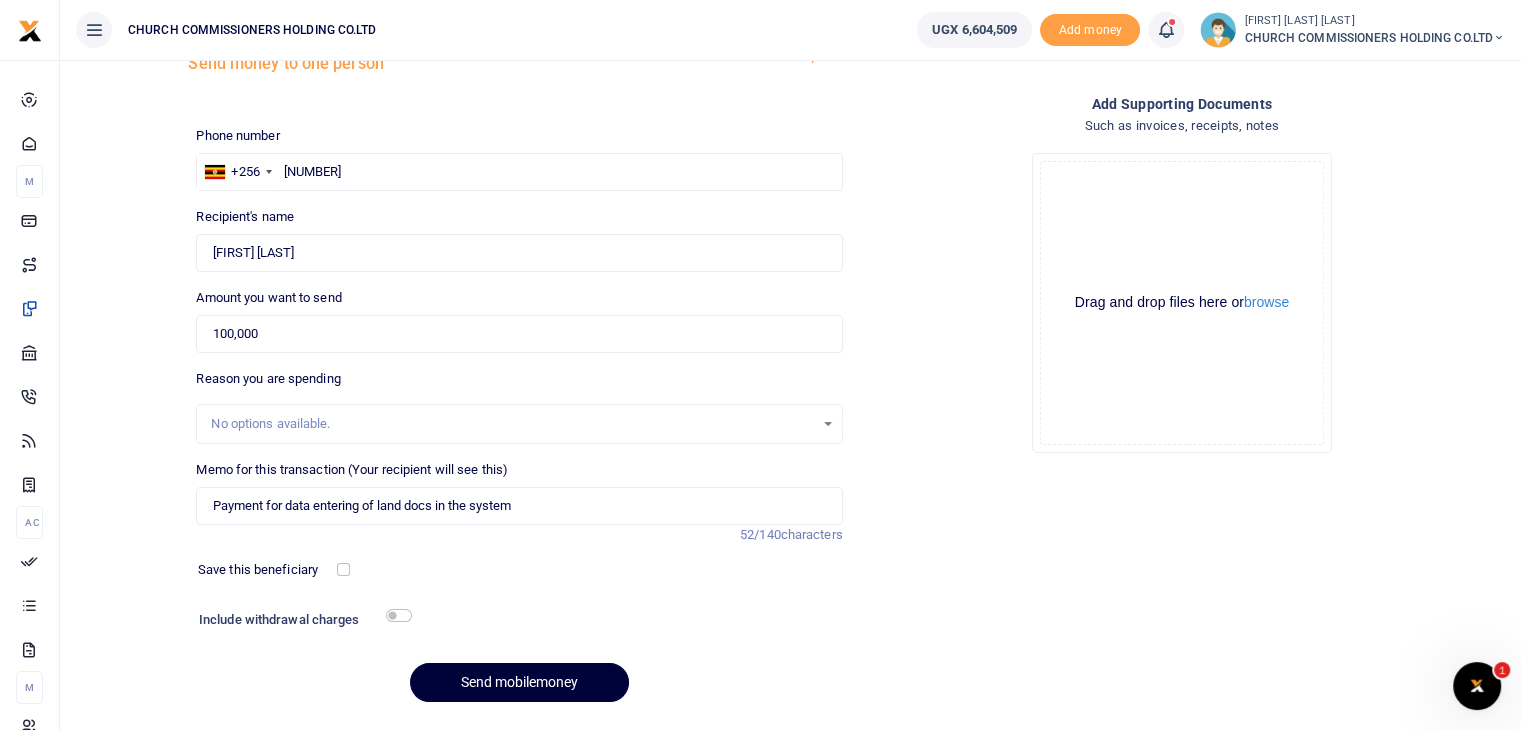 click on "Send mobilemoney" at bounding box center [519, 682] 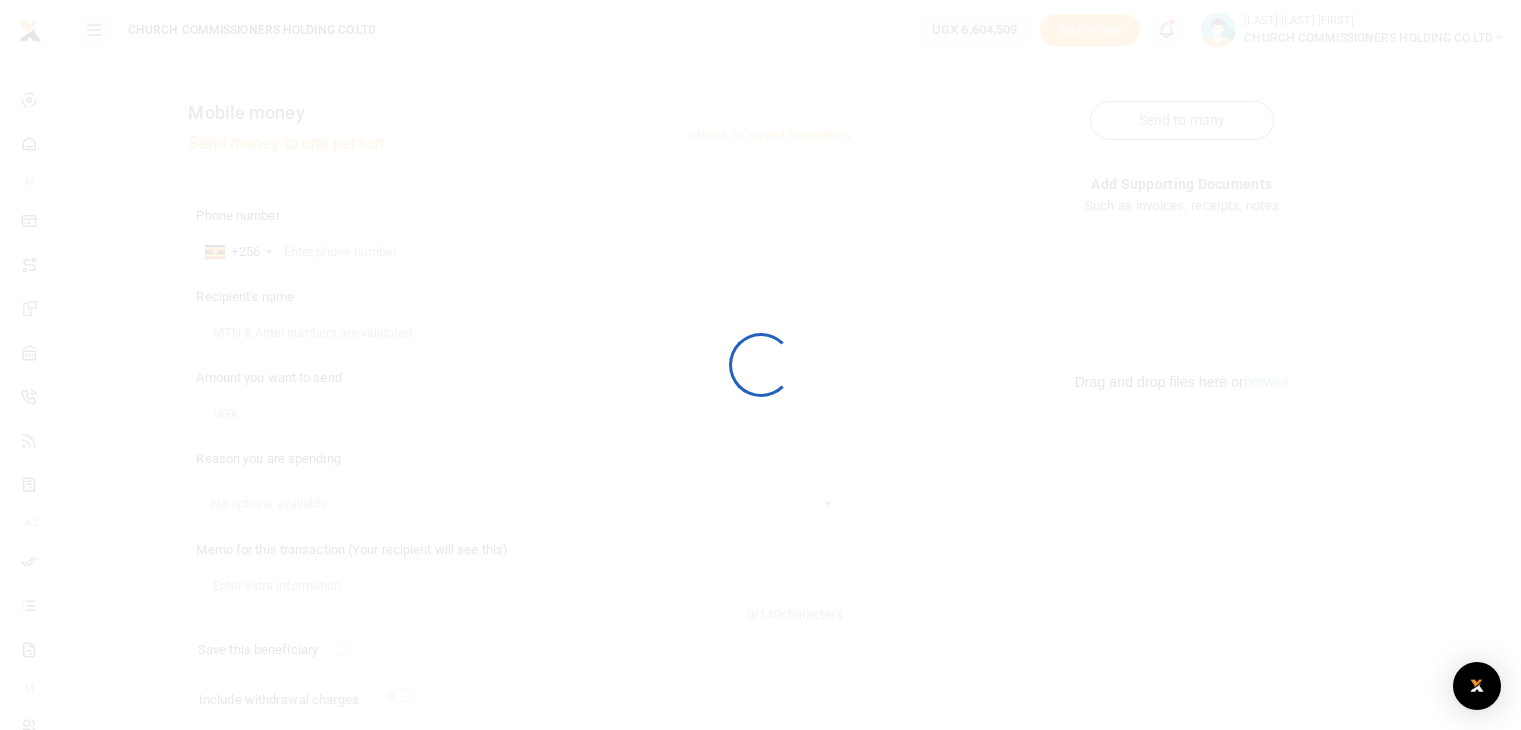 scroll, scrollTop: 80, scrollLeft: 0, axis: vertical 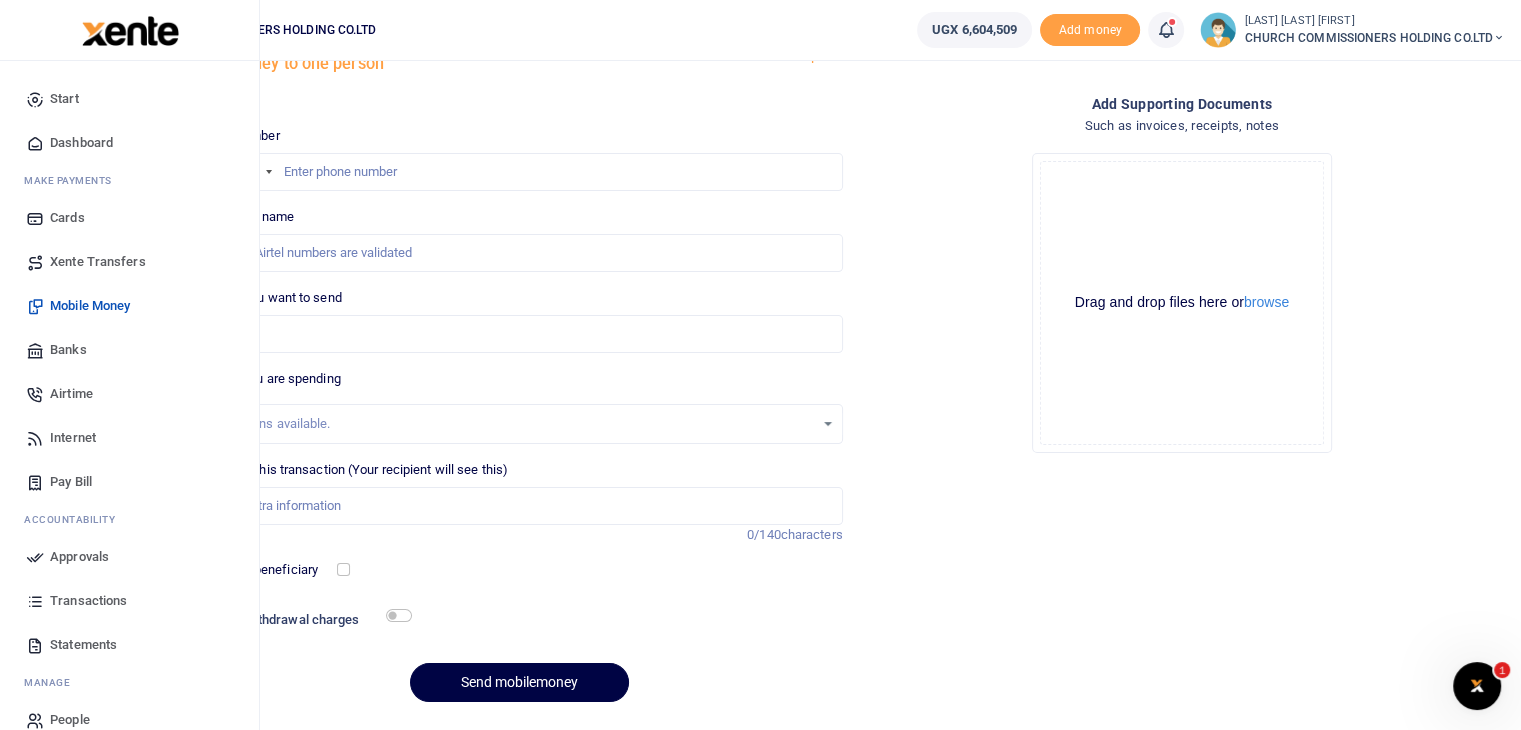 click on "Approvals" at bounding box center [79, 557] 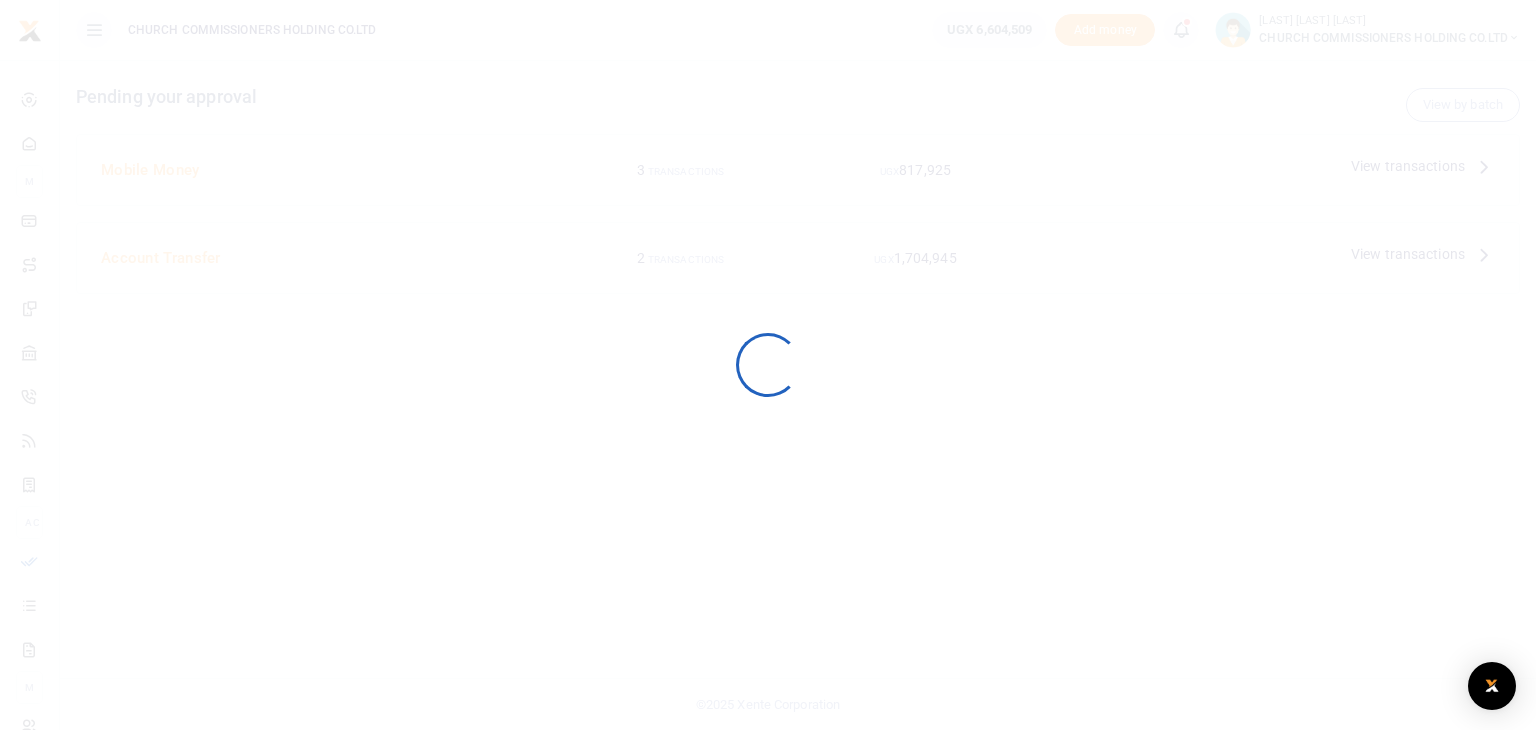 scroll, scrollTop: 0, scrollLeft: 0, axis: both 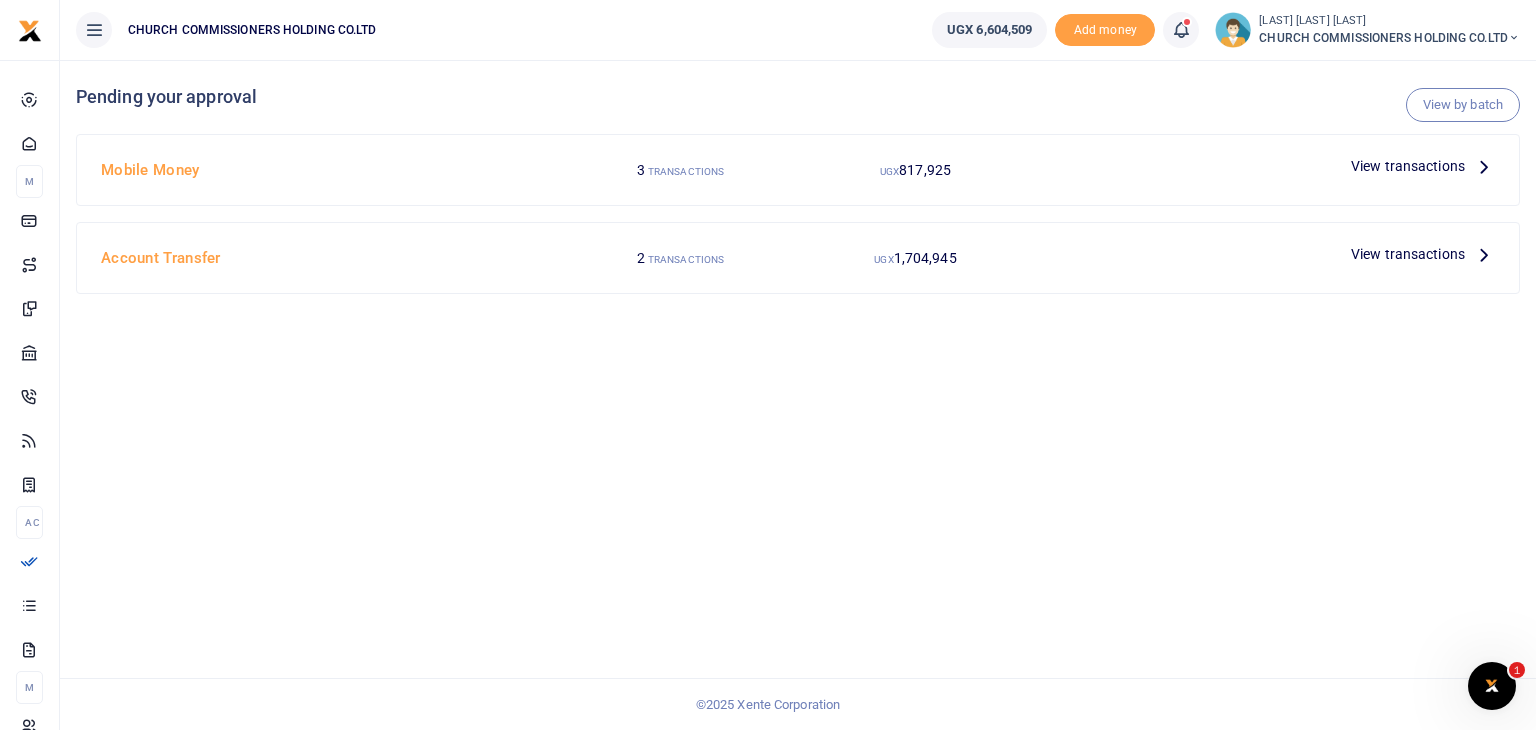 click at bounding box center (1484, 166) 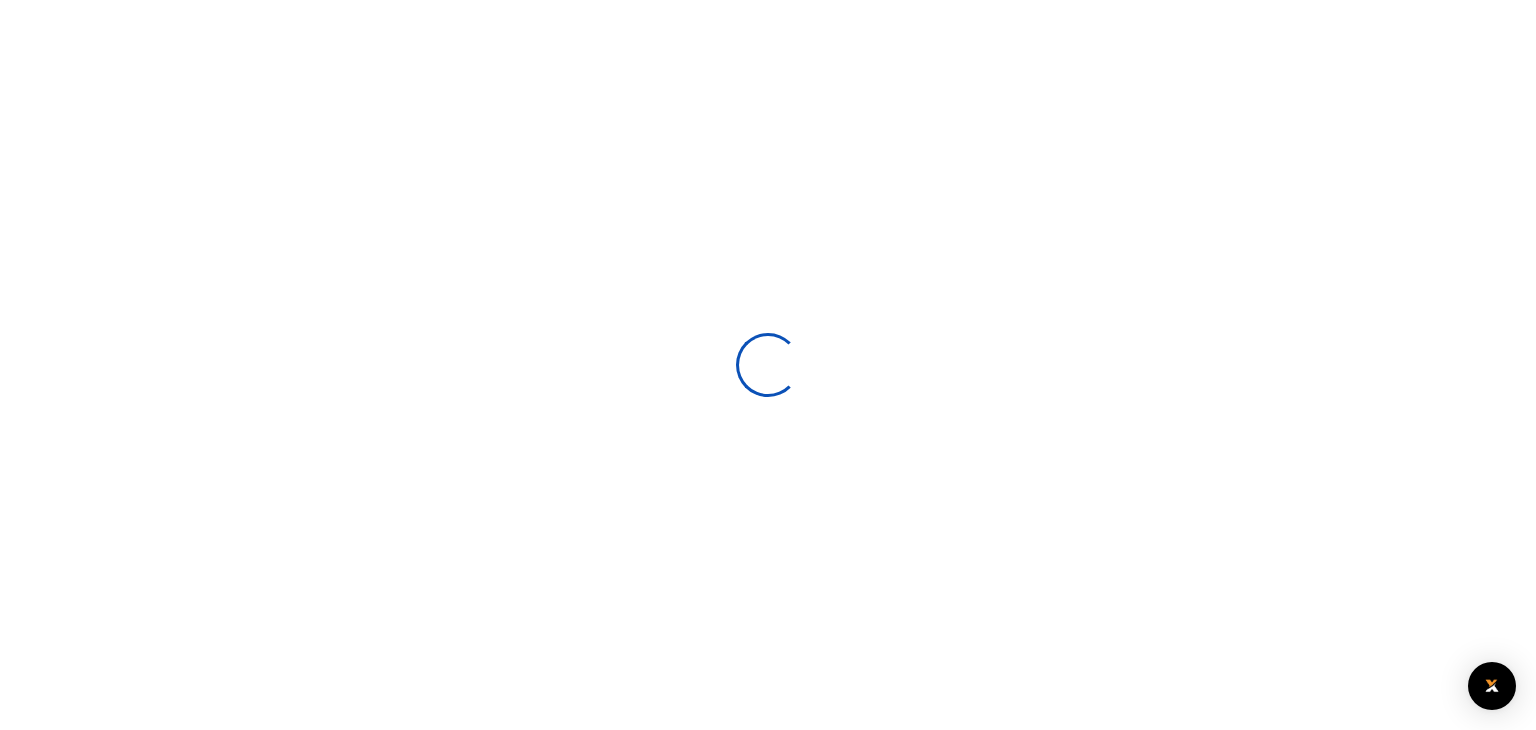 scroll, scrollTop: 0, scrollLeft: 0, axis: both 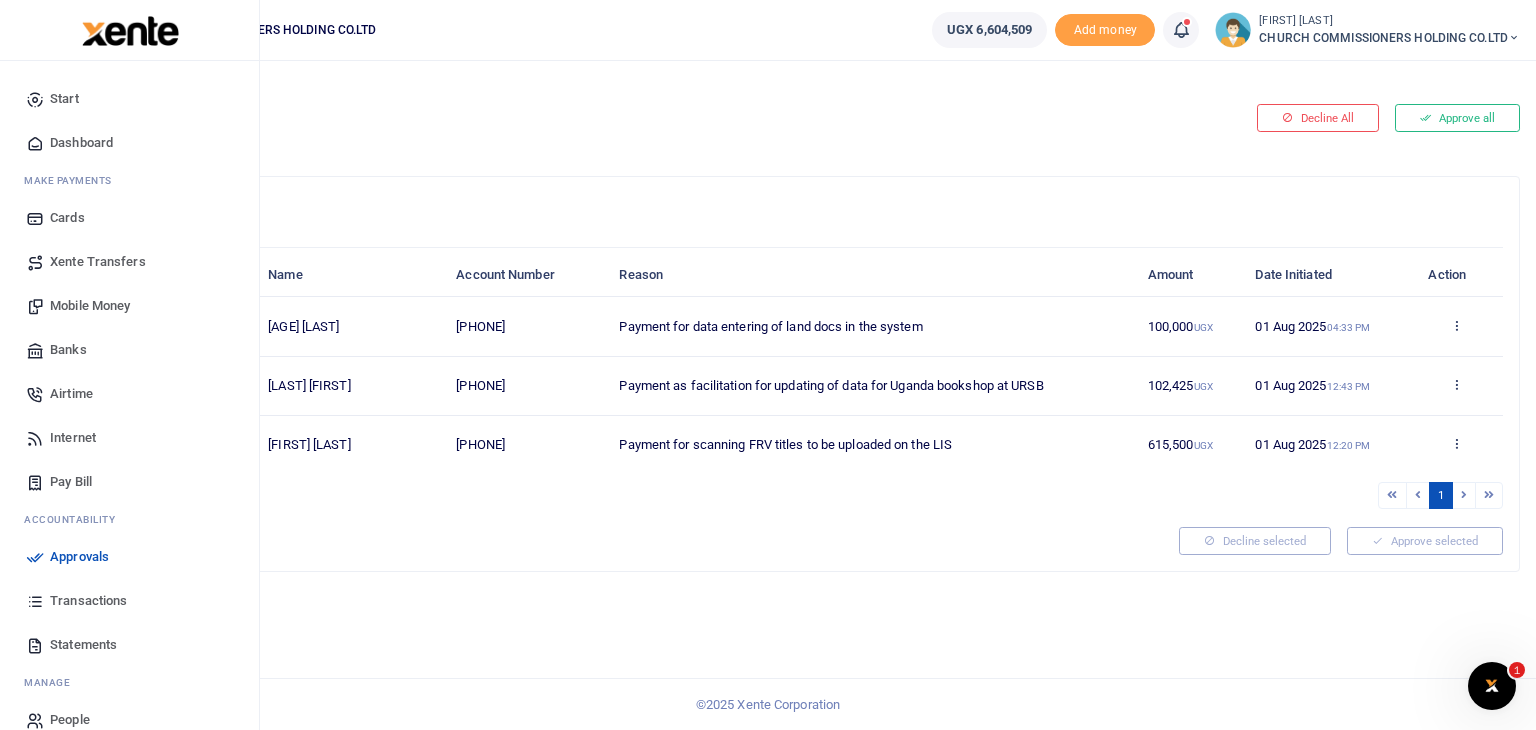 click on "Transactions" at bounding box center [88, 601] 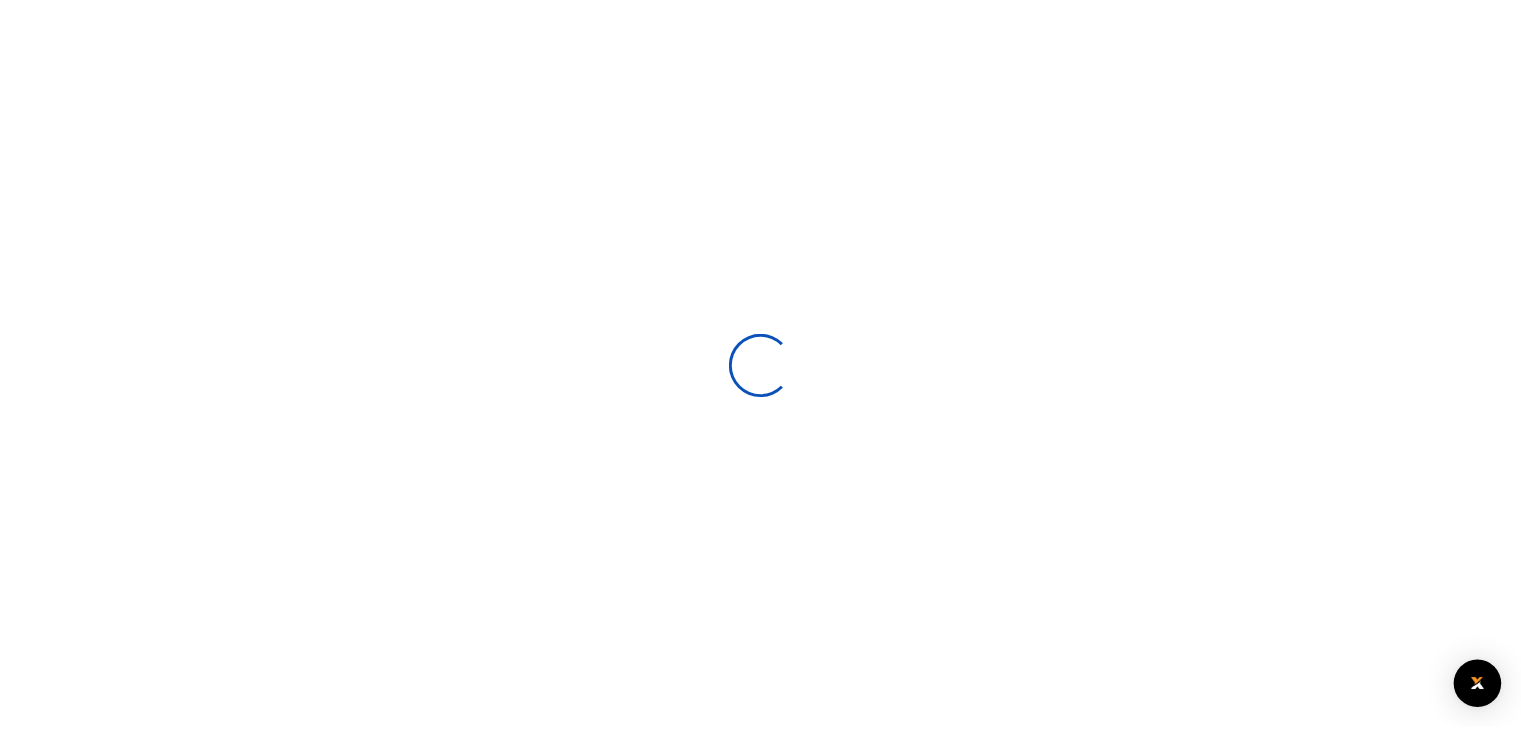 scroll, scrollTop: 0, scrollLeft: 0, axis: both 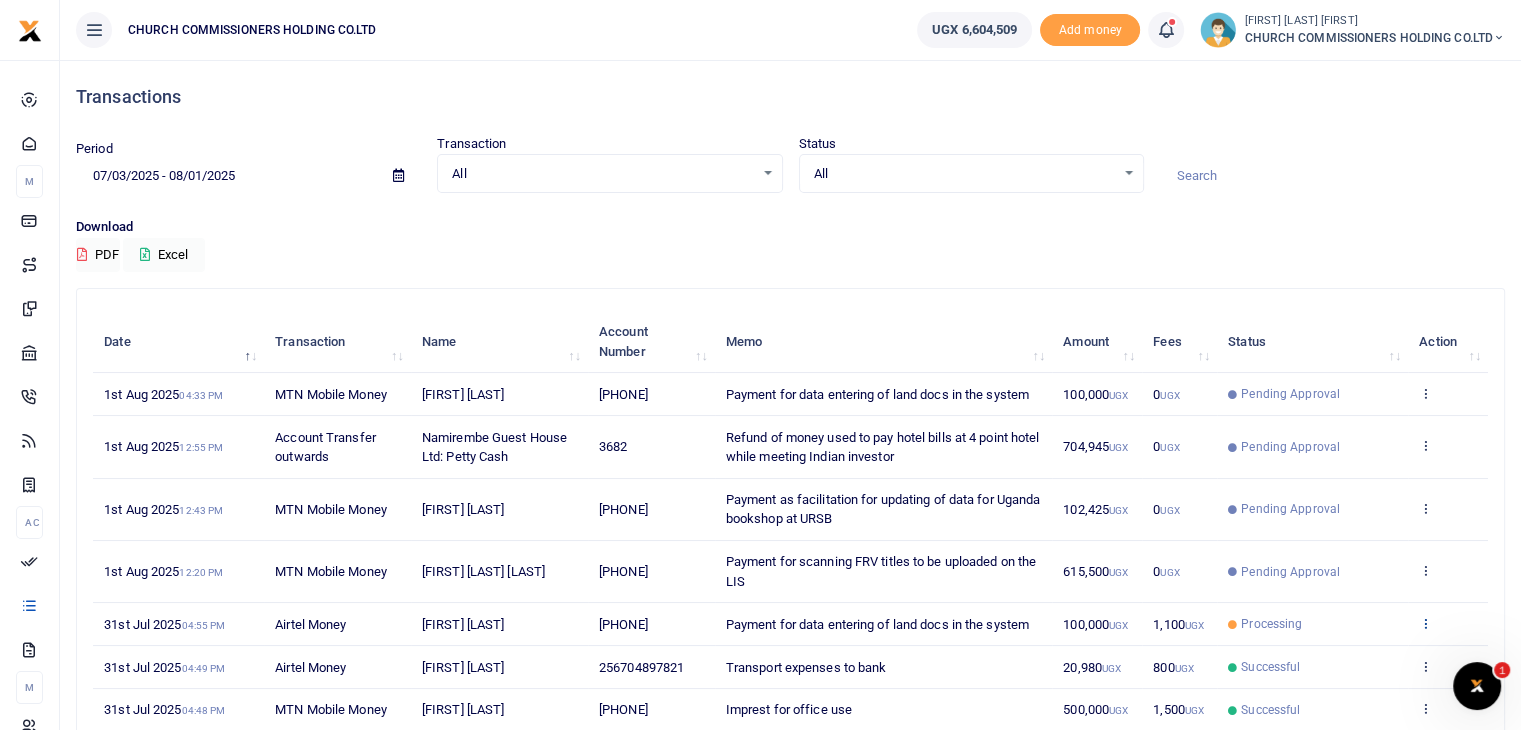 click at bounding box center (1425, 623) 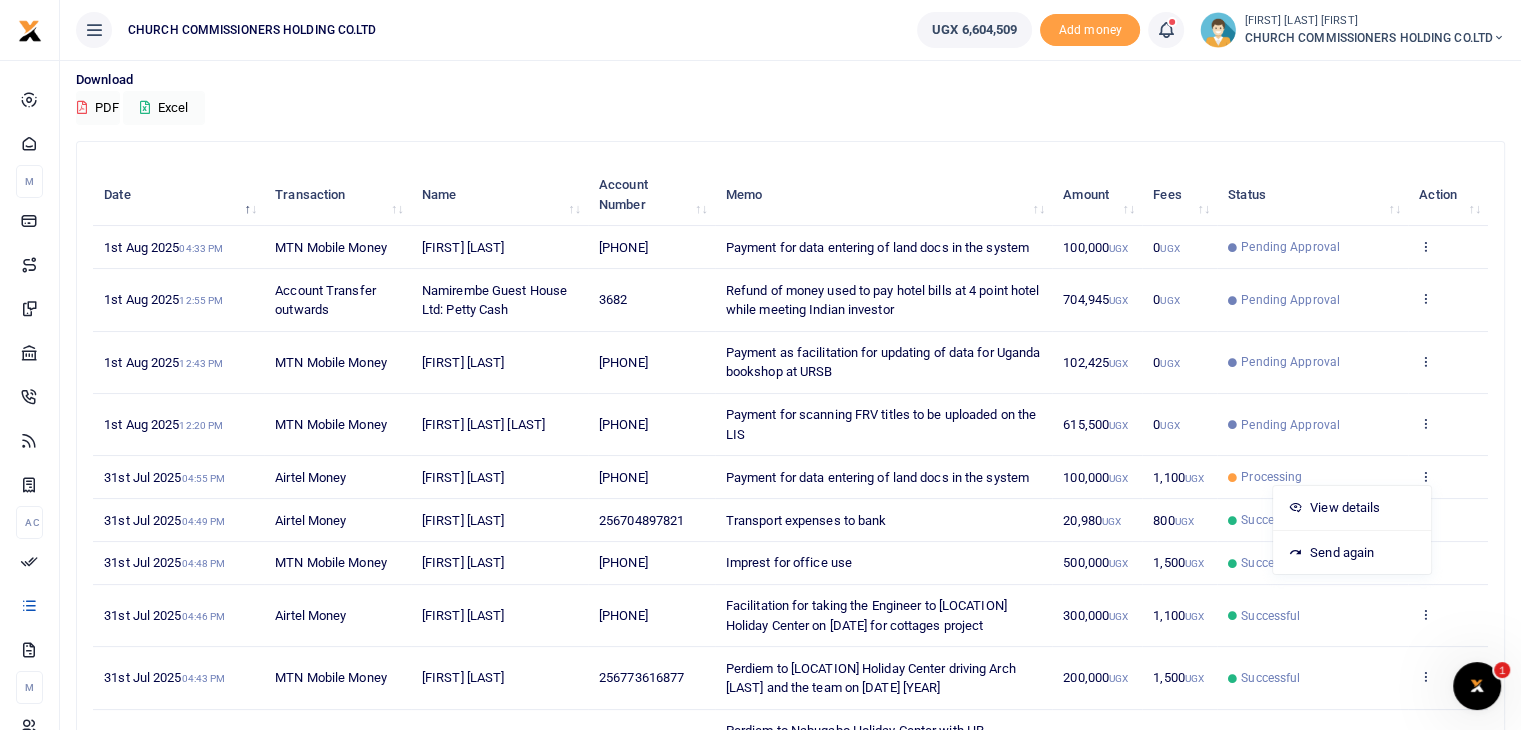 scroll, scrollTop: 160, scrollLeft: 0, axis: vertical 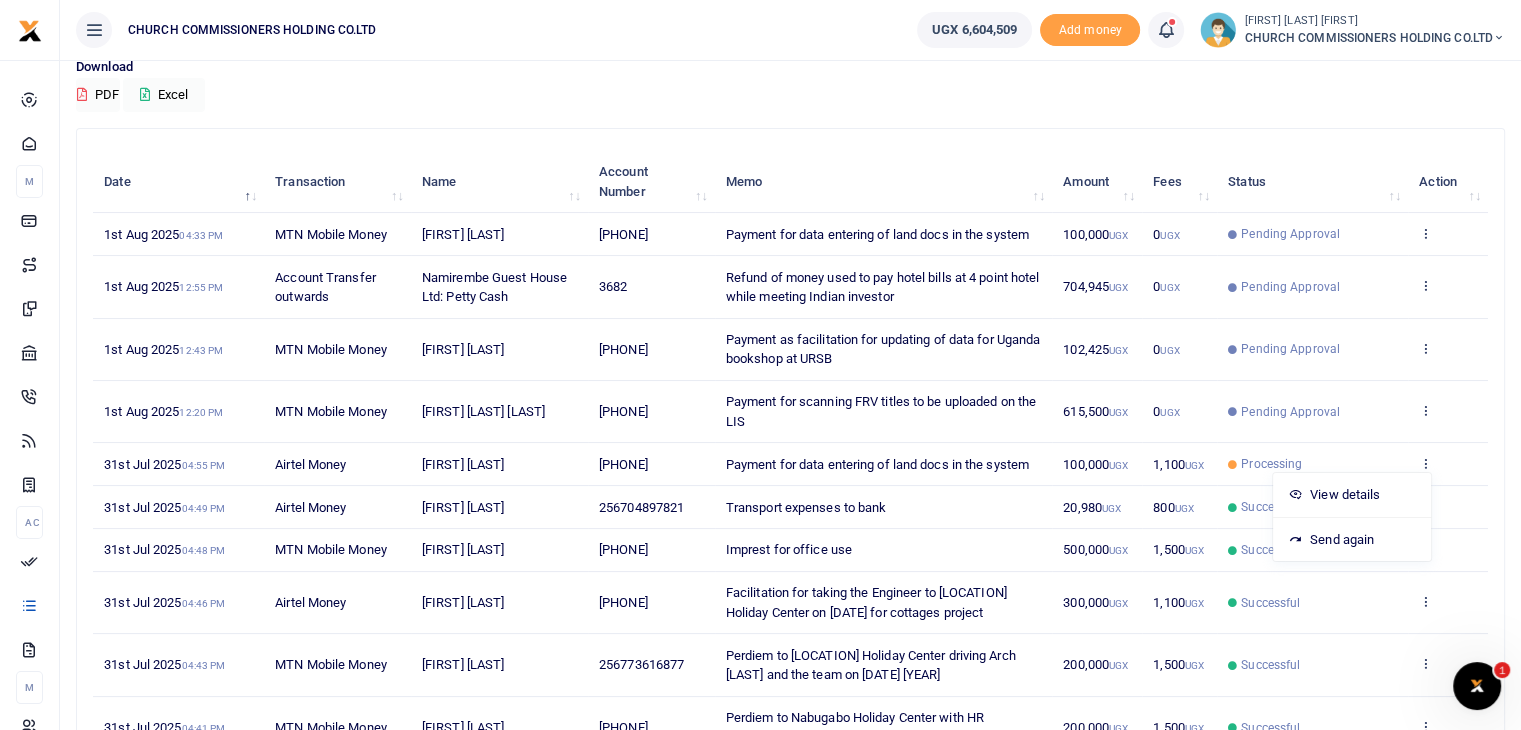 click on "View details
Send again" at bounding box center [1448, 464] 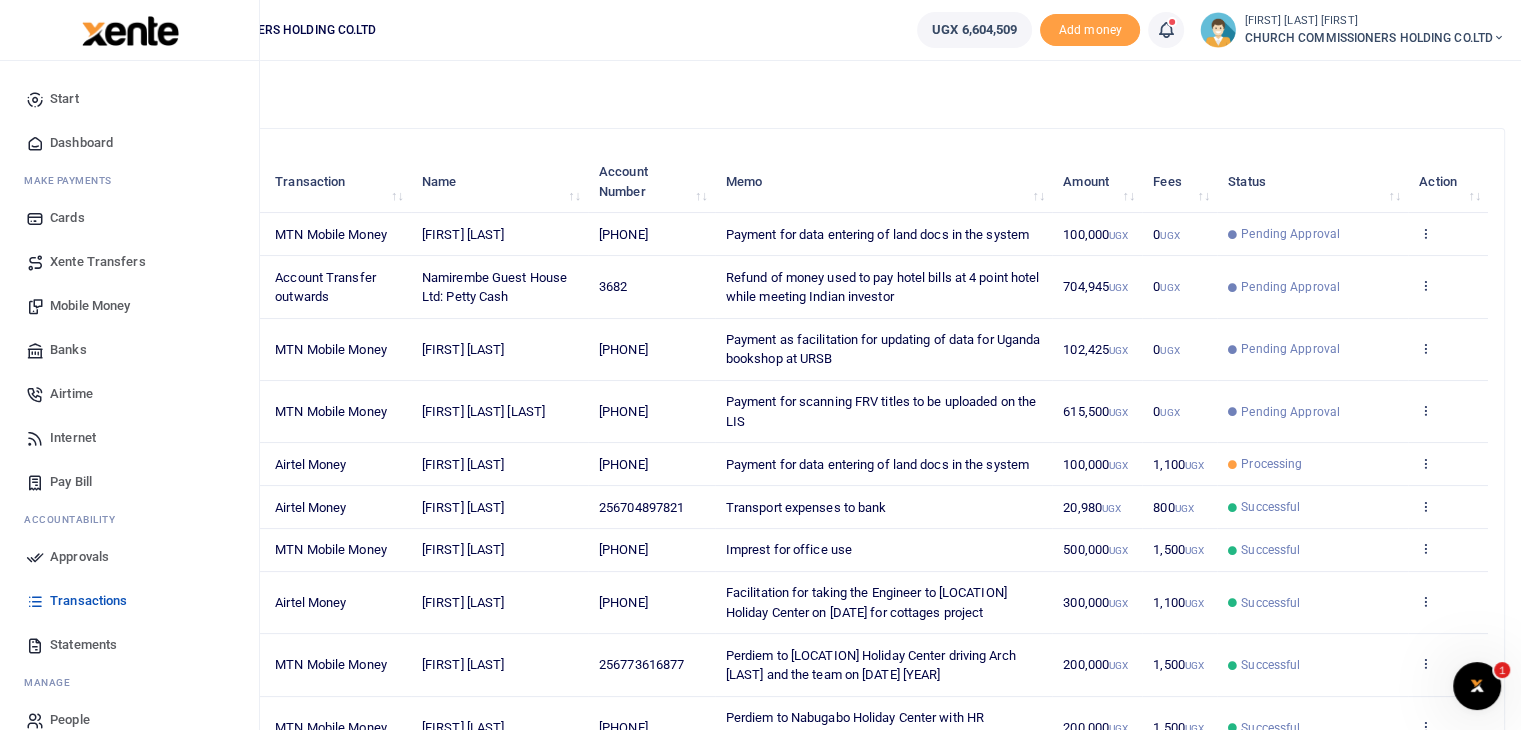 click on "Xente Transfers" at bounding box center [98, 262] 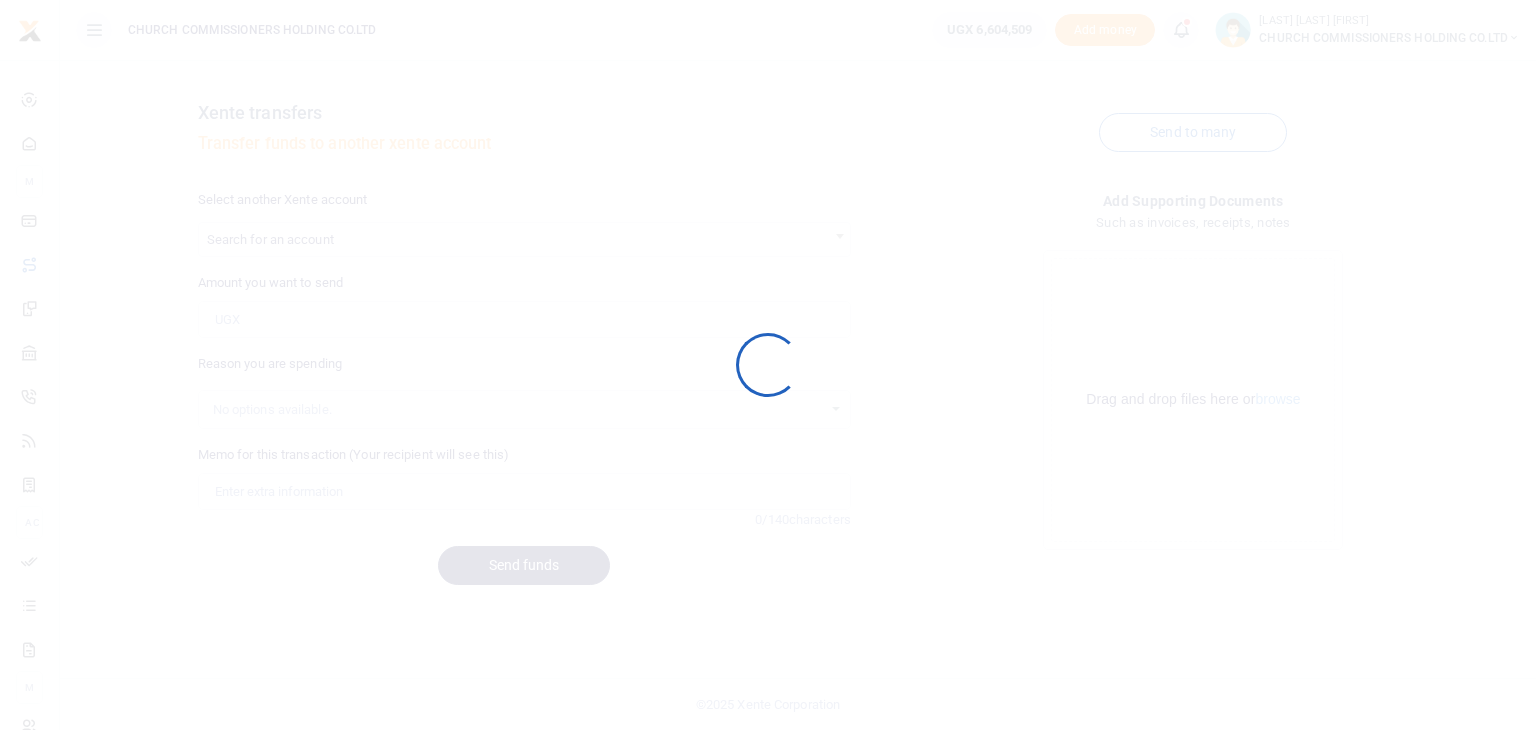 scroll, scrollTop: 0, scrollLeft: 0, axis: both 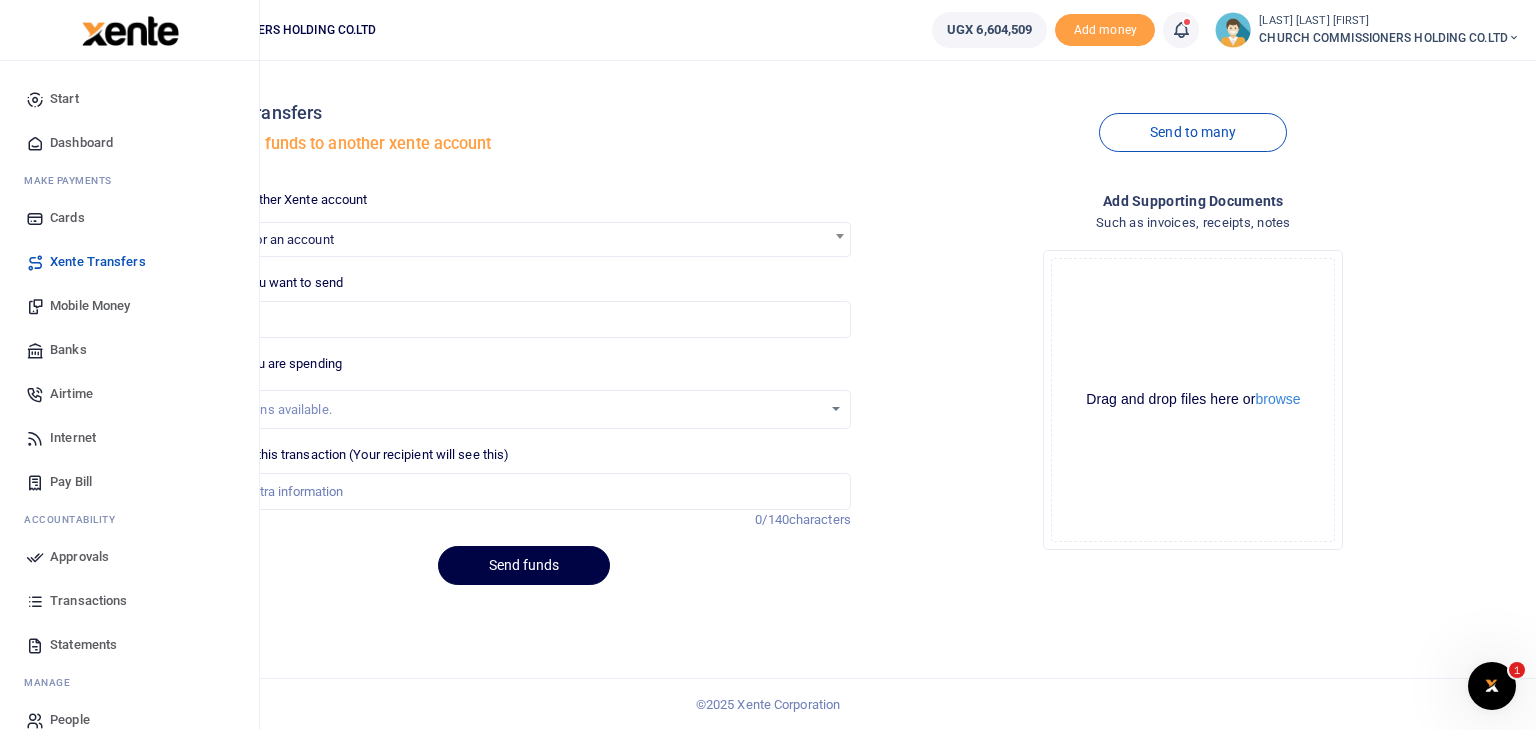 click on "Transactions" at bounding box center [88, 601] 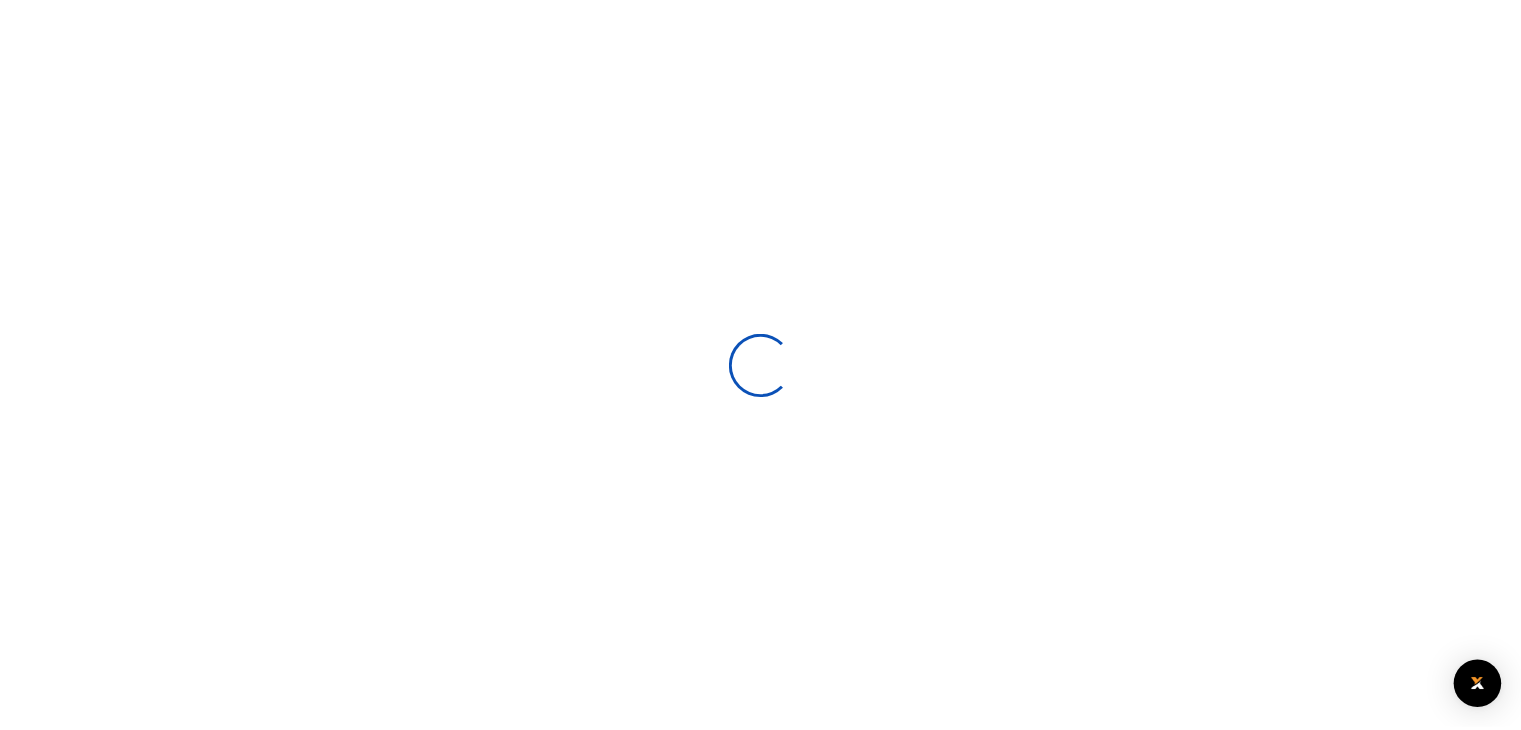 scroll, scrollTop: 0, scrollLeft: 0, axis: both 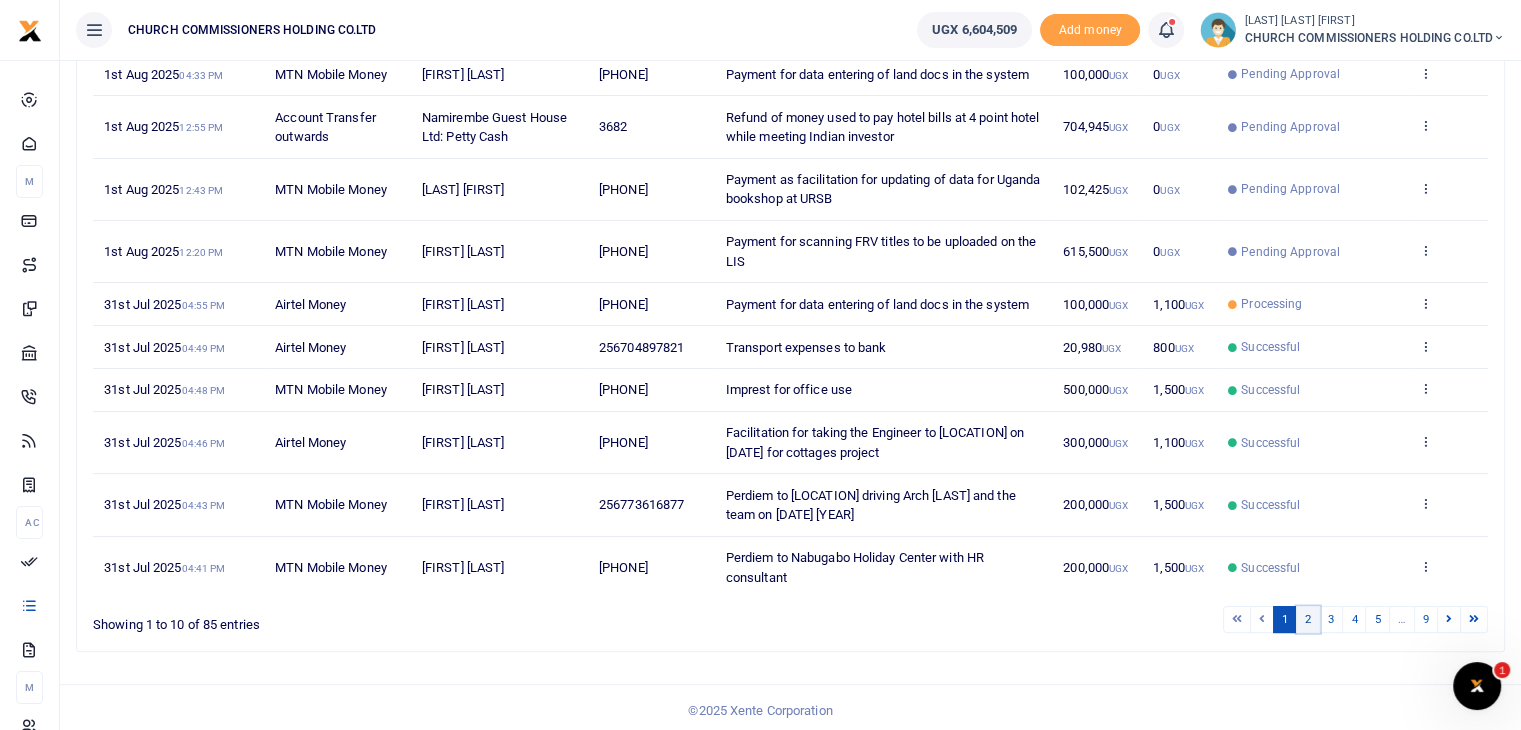 click on "2" at bounding box center [1308, 619] 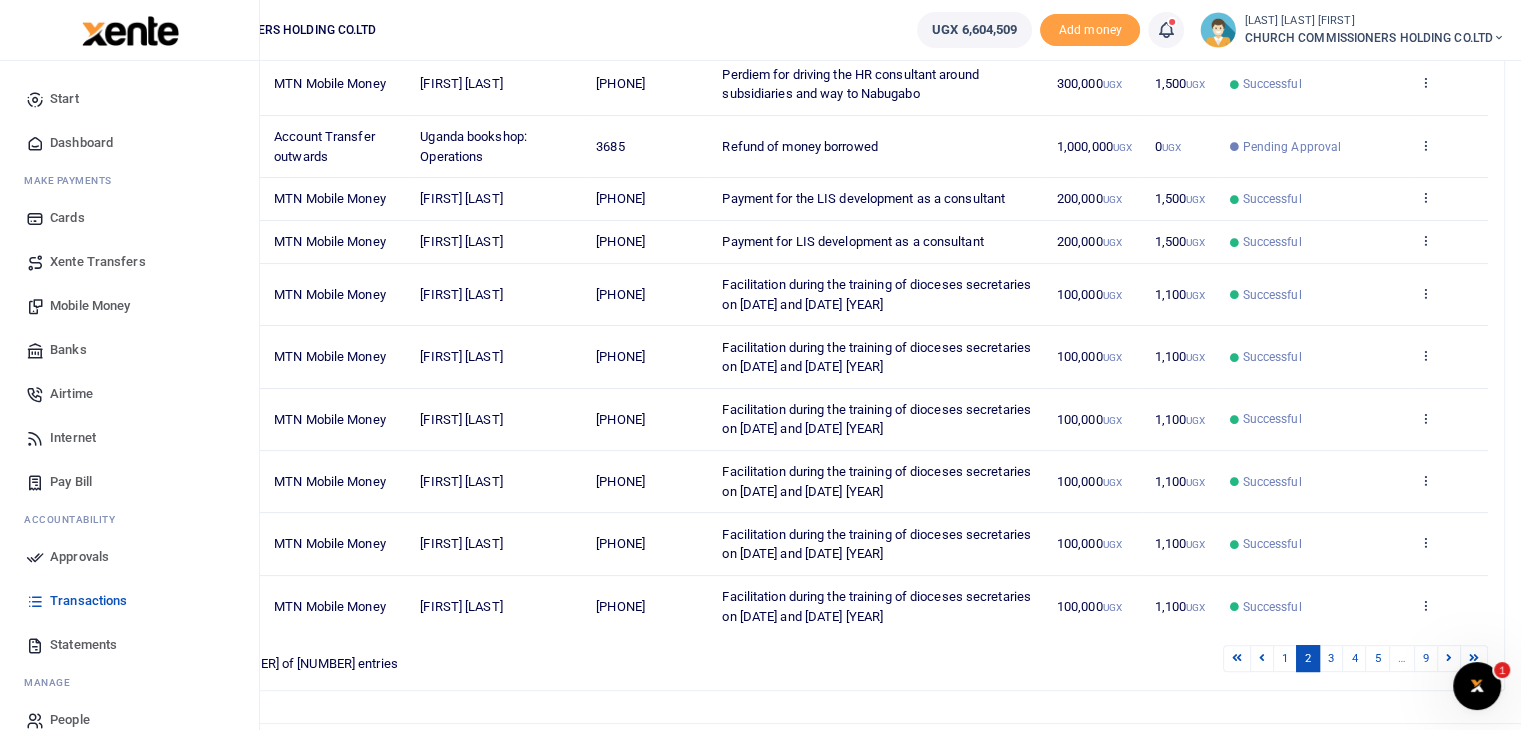 click on "Xente Transfers" at bounding box center (98, 262) 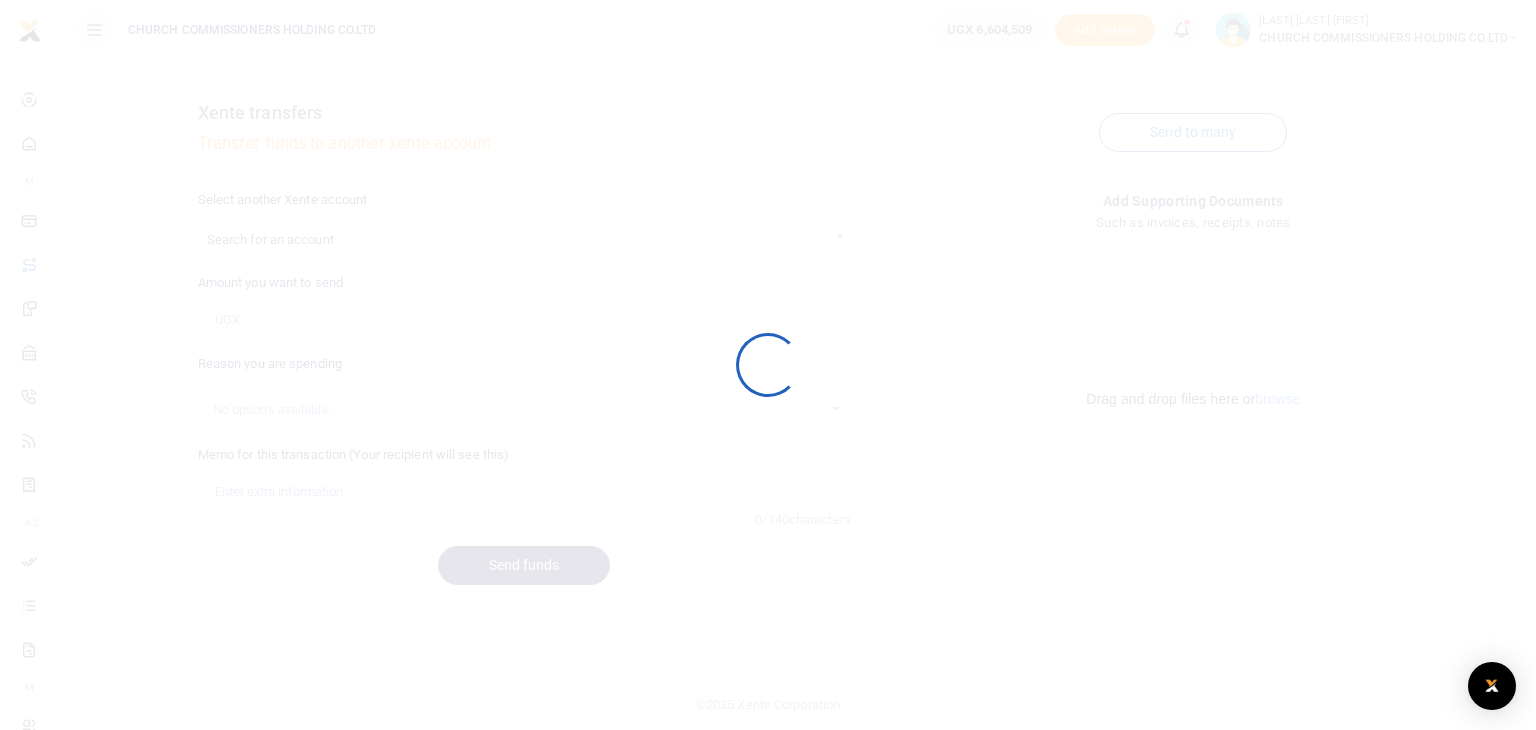scroll, scrollTop: 0, scrollLeft: 0, axis: both 